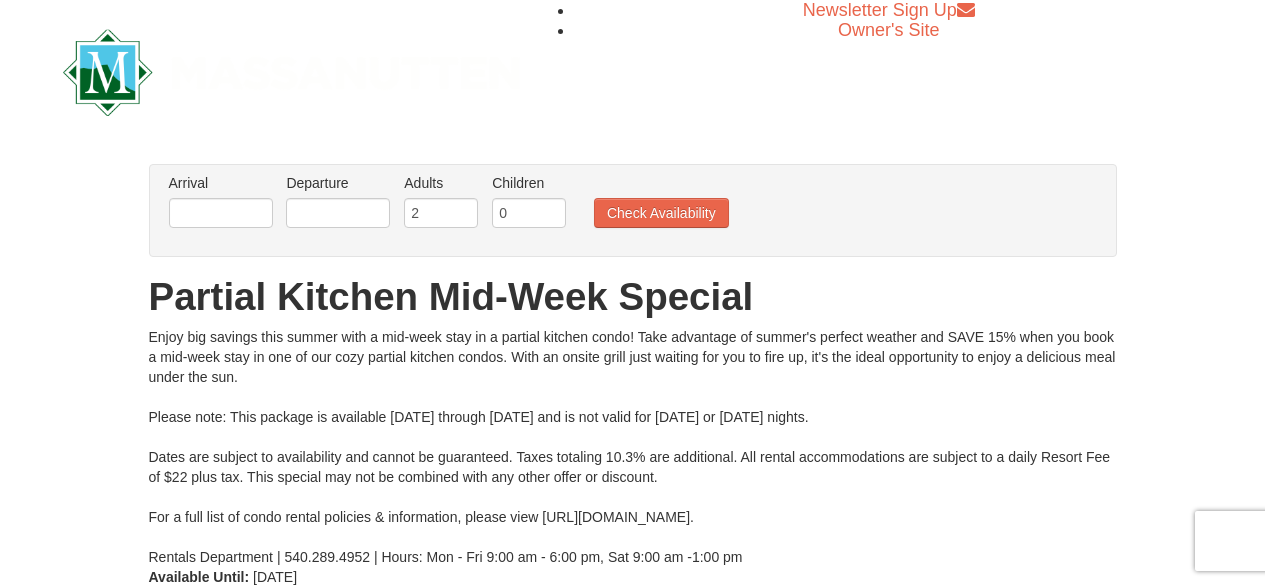 scroll, scrollTop: 0, scrollLeft: 0, axis: both 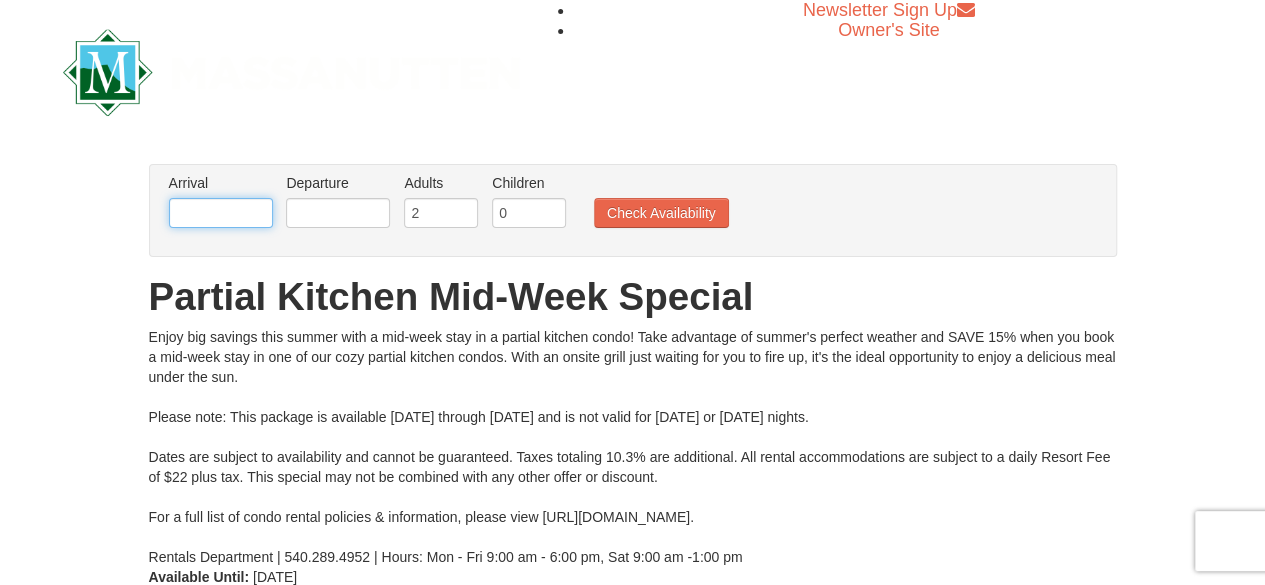 drag, startPoint x: 0, startPoint y: 0, endPoint x: 239, endPoint y: 219, distance: 324.16354 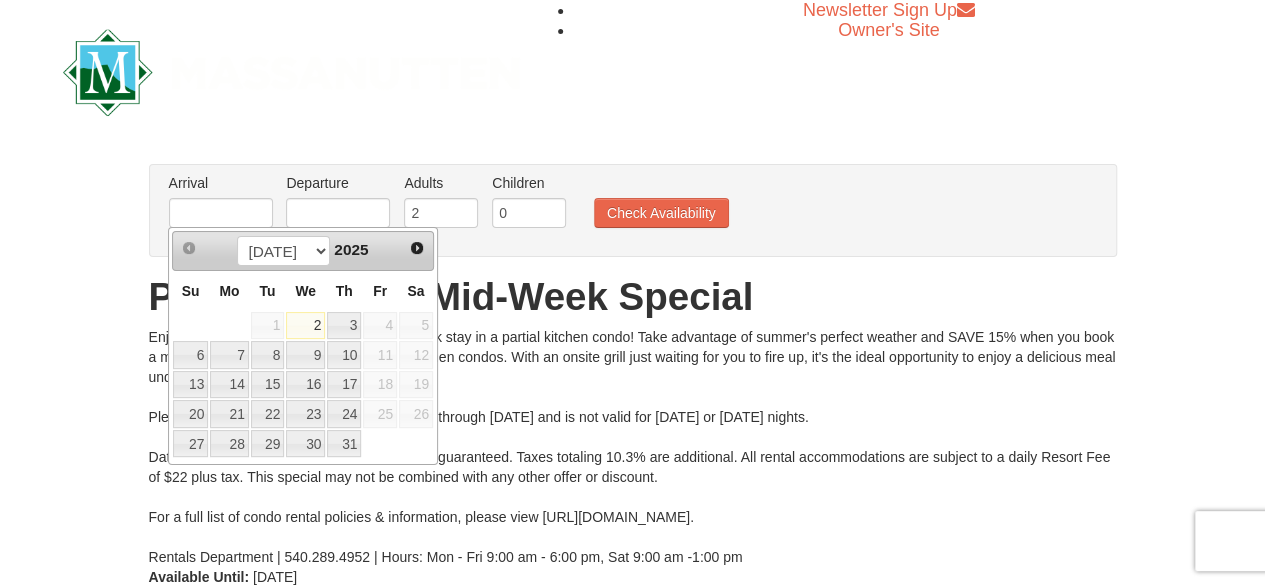 click on "Newsletter Sign Up
Owner's Site" at bounding box center (633, 72) 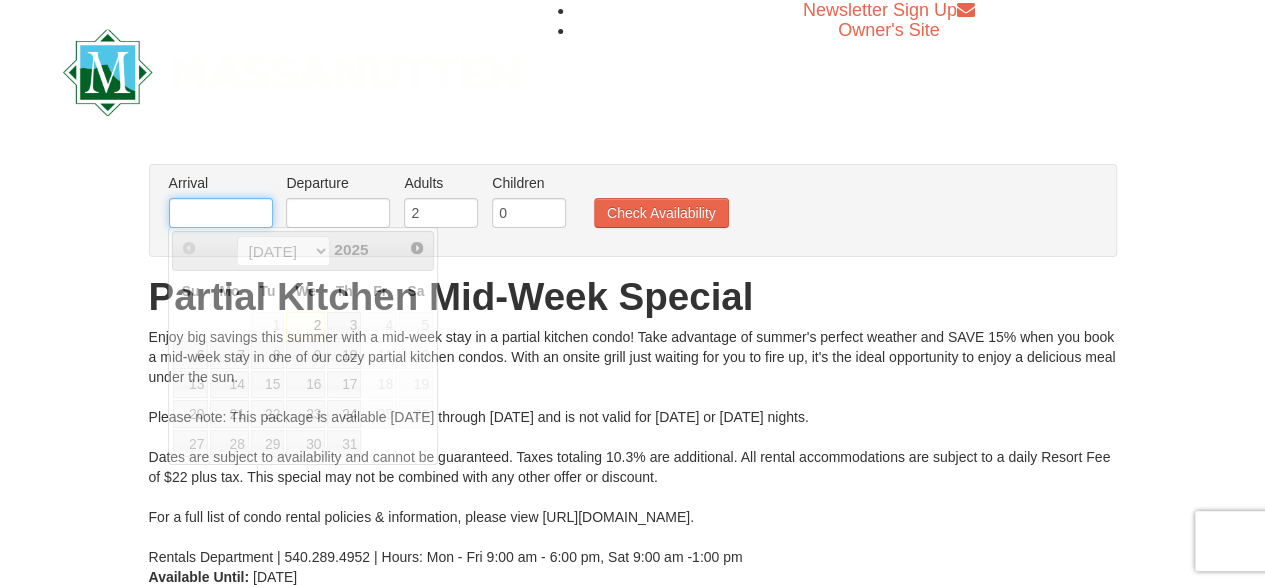 drag, startPoint x: 234, startPoint y: 213, endPoint x: 142, endPoint y: 205, distance: 92.34717 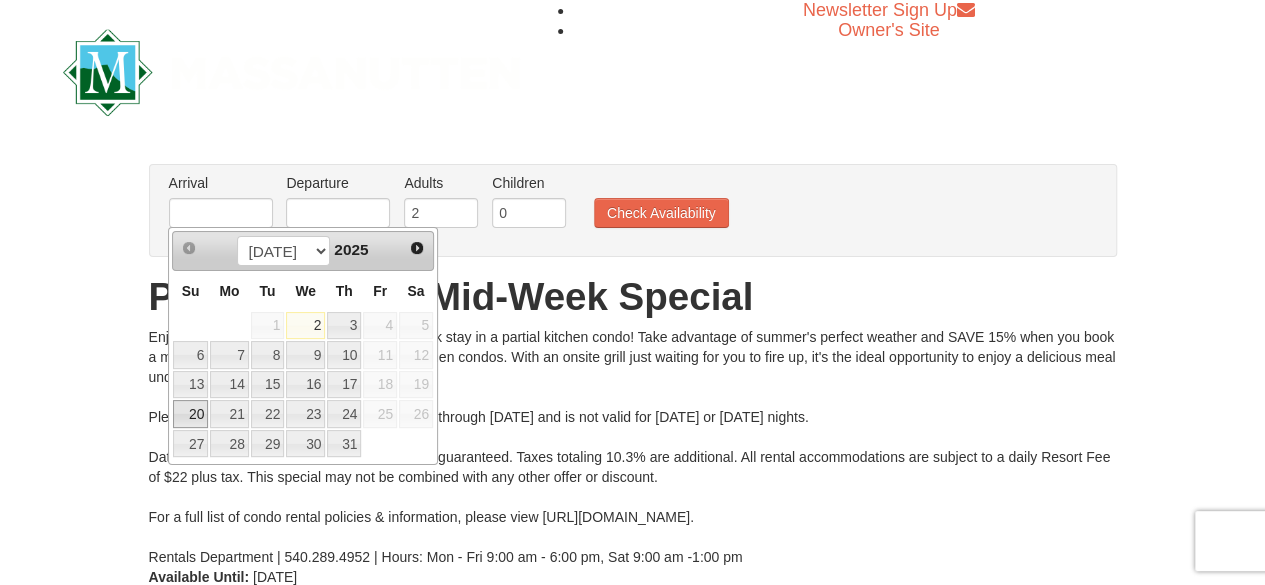 click on "20" at bounding box center (190, 414) 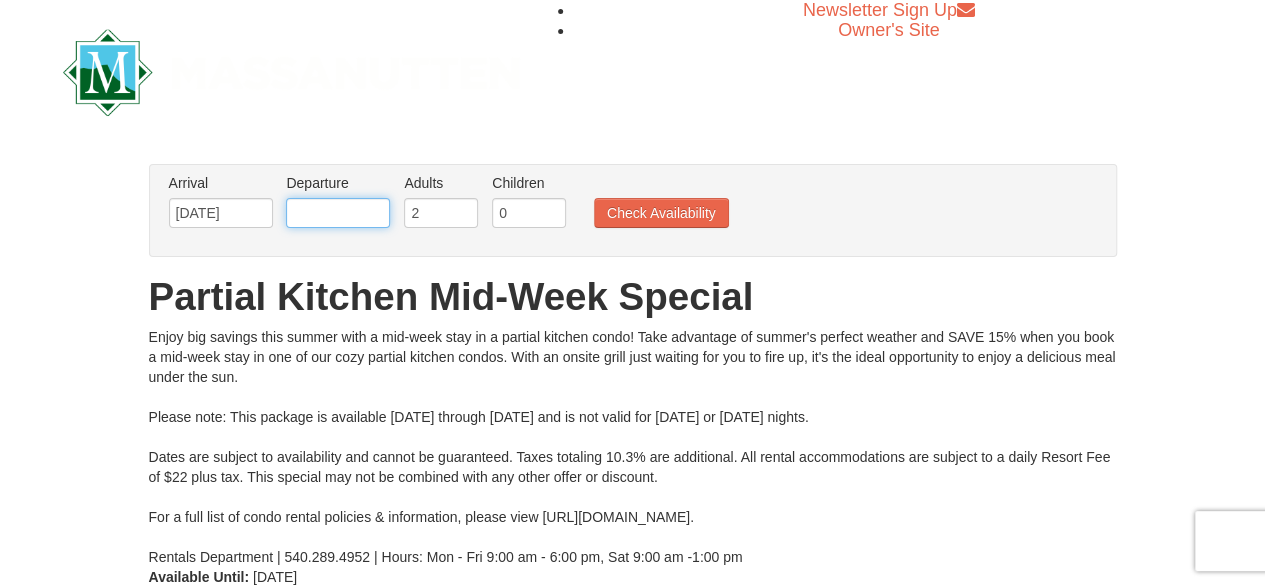 click at bounding box center (338, 213) 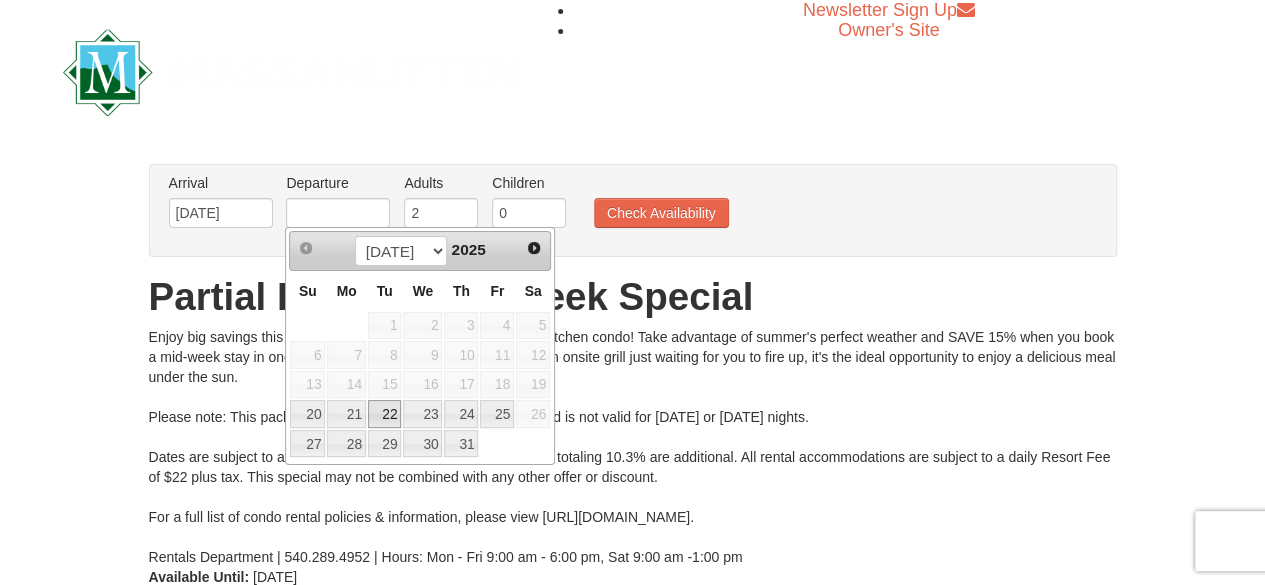 click on "22" at bounding box center (385, 414) 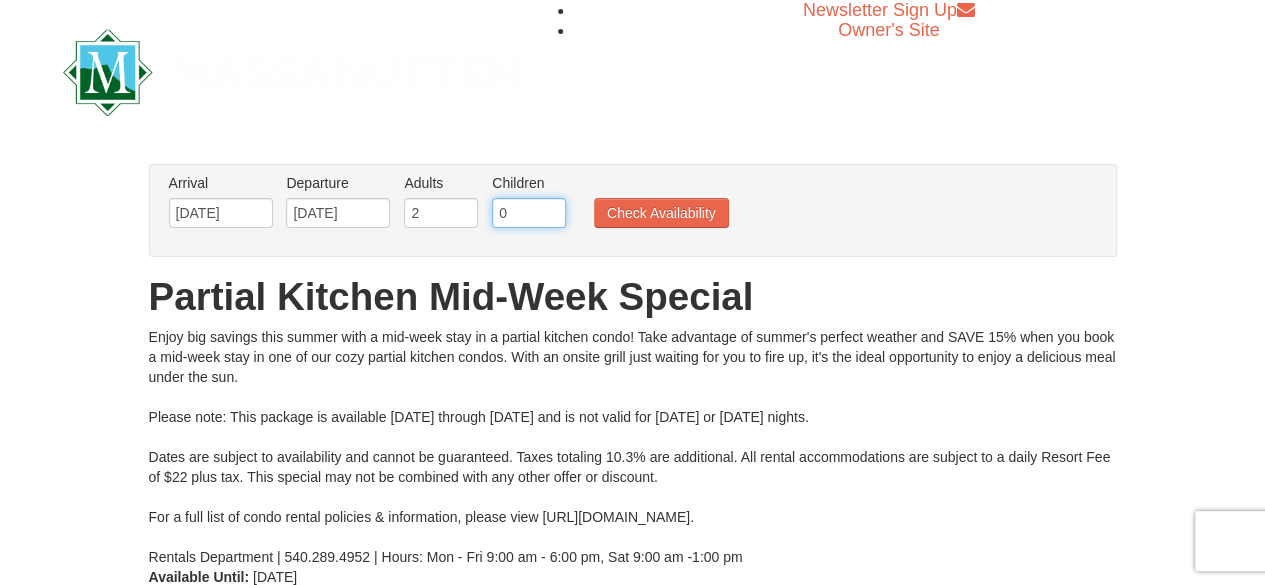 click on "0" at bounding box center (529, 213) 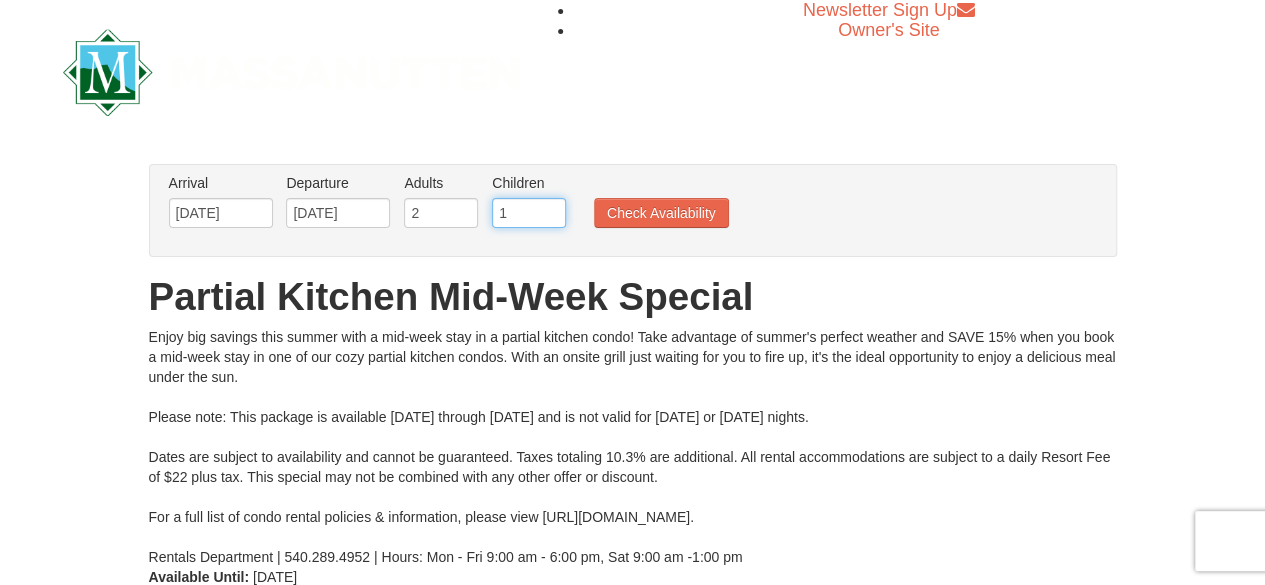 click on "1" at bounding box center [529, 213] 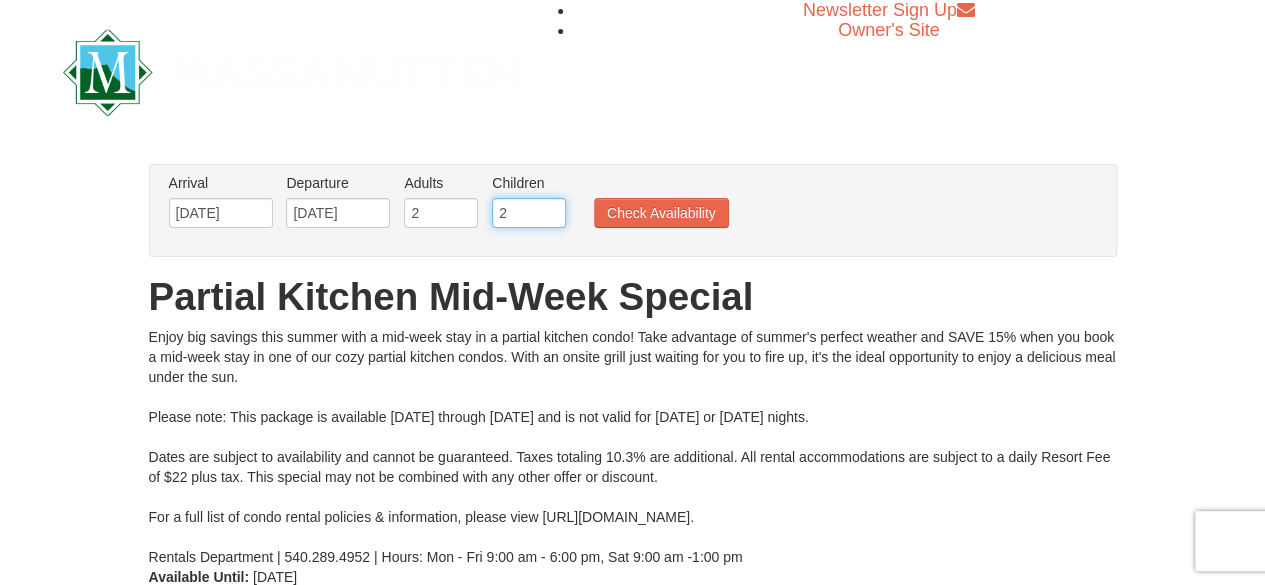 type on "2" 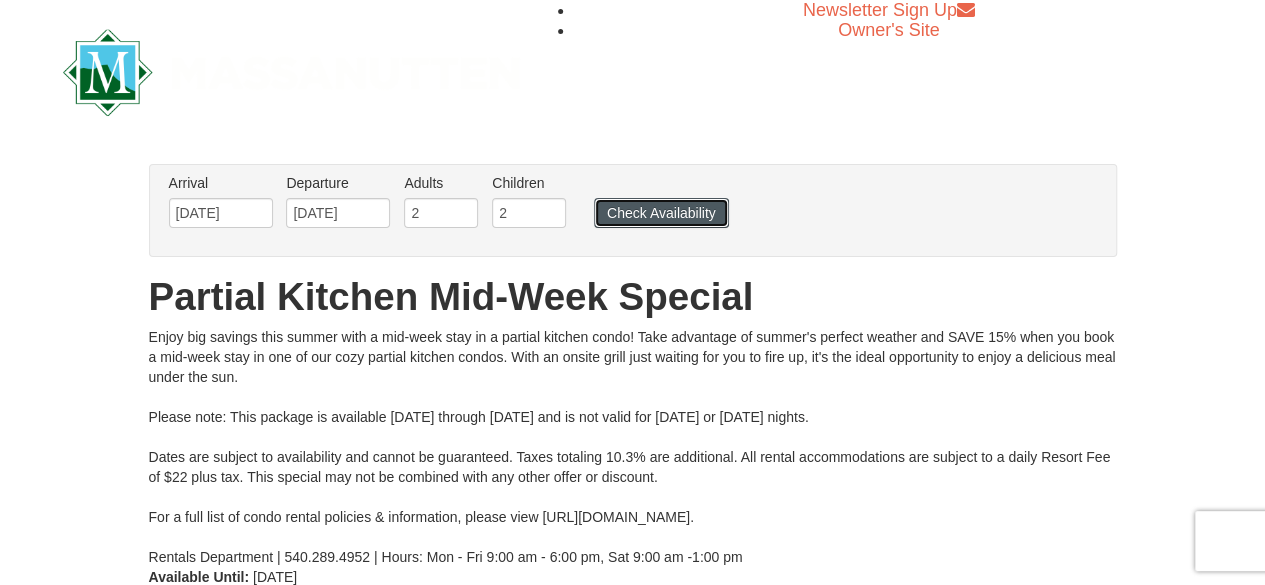 click on "Check Availability" at bounding box center (661, 213) 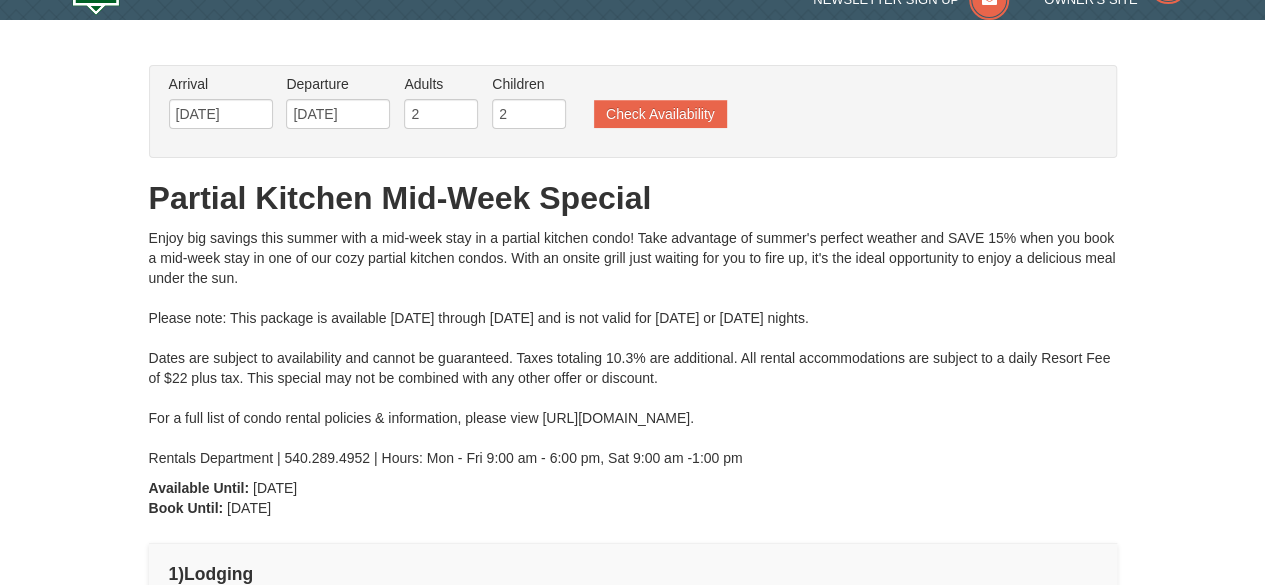 scroll, scrollTop: 0, scrollLeft: 0, axis: both 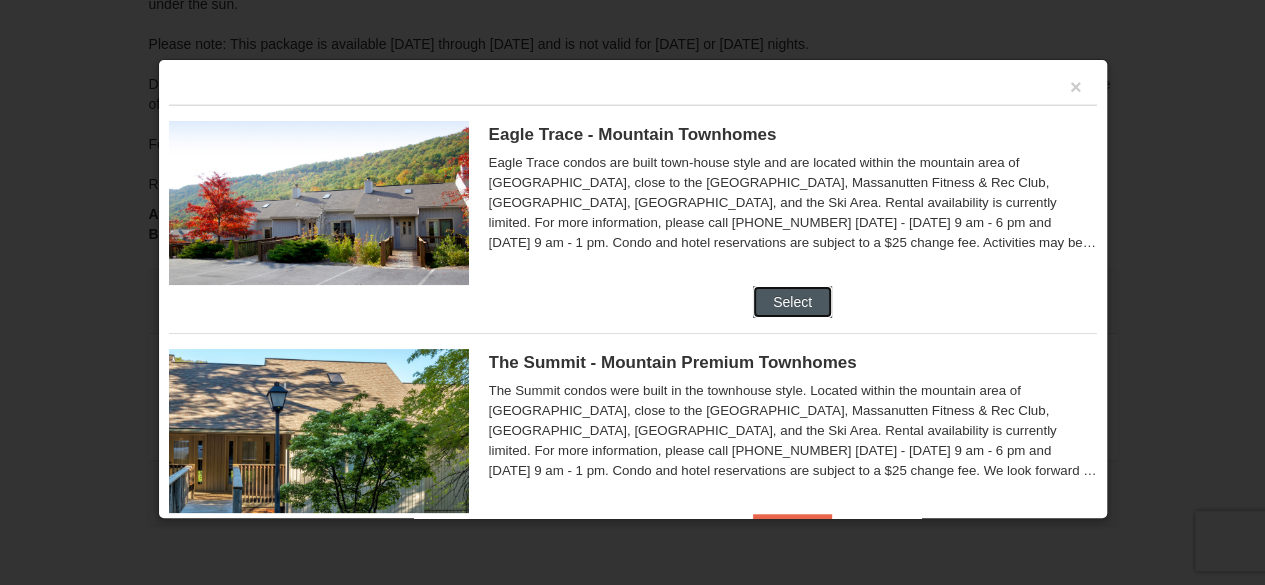 click on "Select" at bounding box center [792, 302] 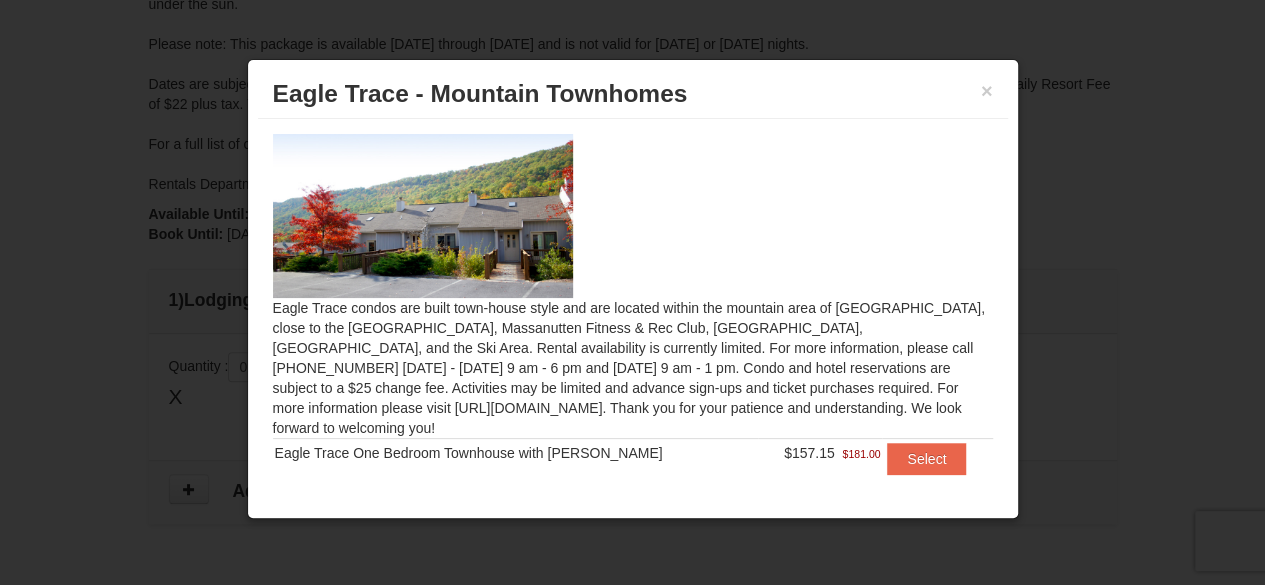scroll, scrollTop: 16, scrollLeft: 0, axis: vertical 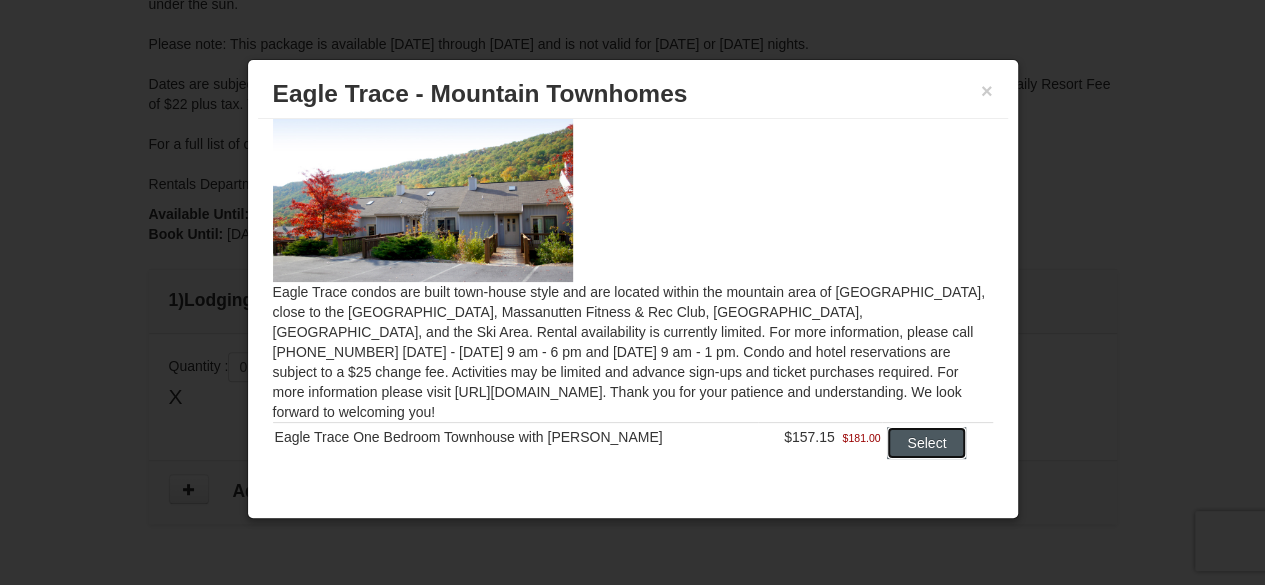 drag, startPoint x: 892, startPoint y: 417, endPoint x: 862, endPoint y: 421, distance: 30.265491 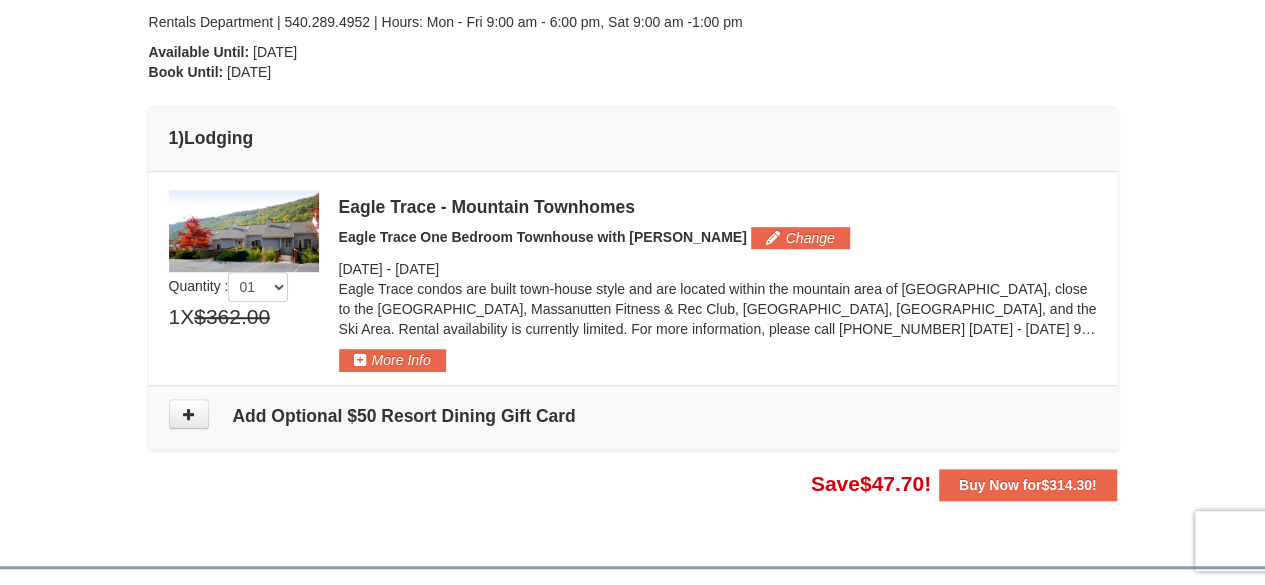scroll, scrollTop: 500, scrollLeft: 0, axis: vertical 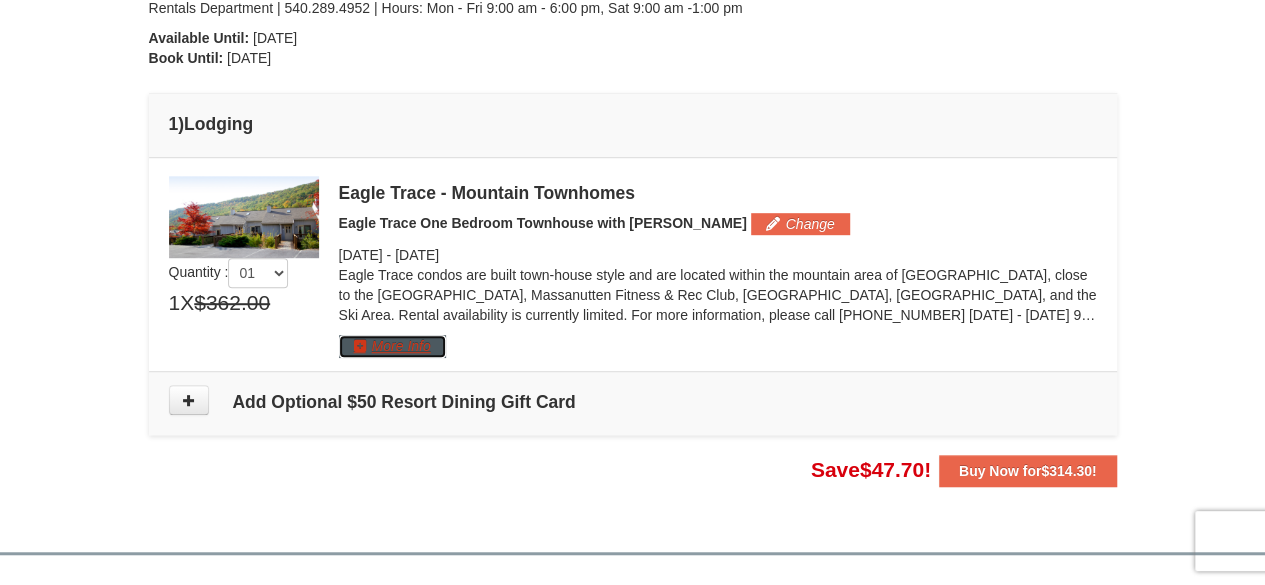 click on "More Info" at bounding box center [392, 346] 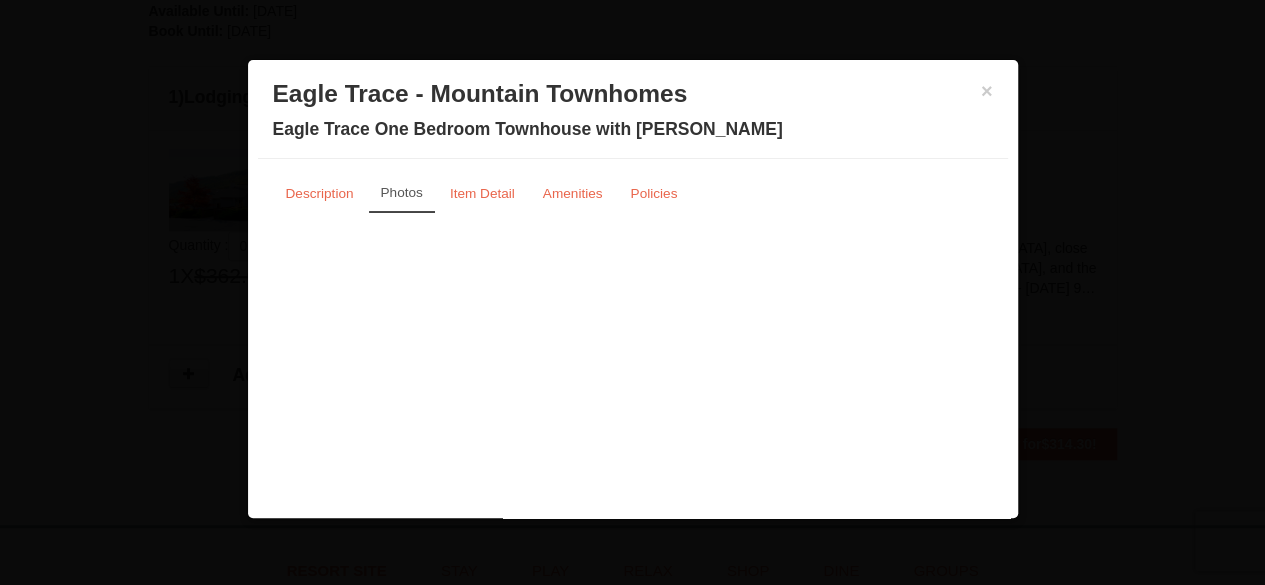 scroll, scrollTop: 546, scrollLeft: 0, axis: vertical 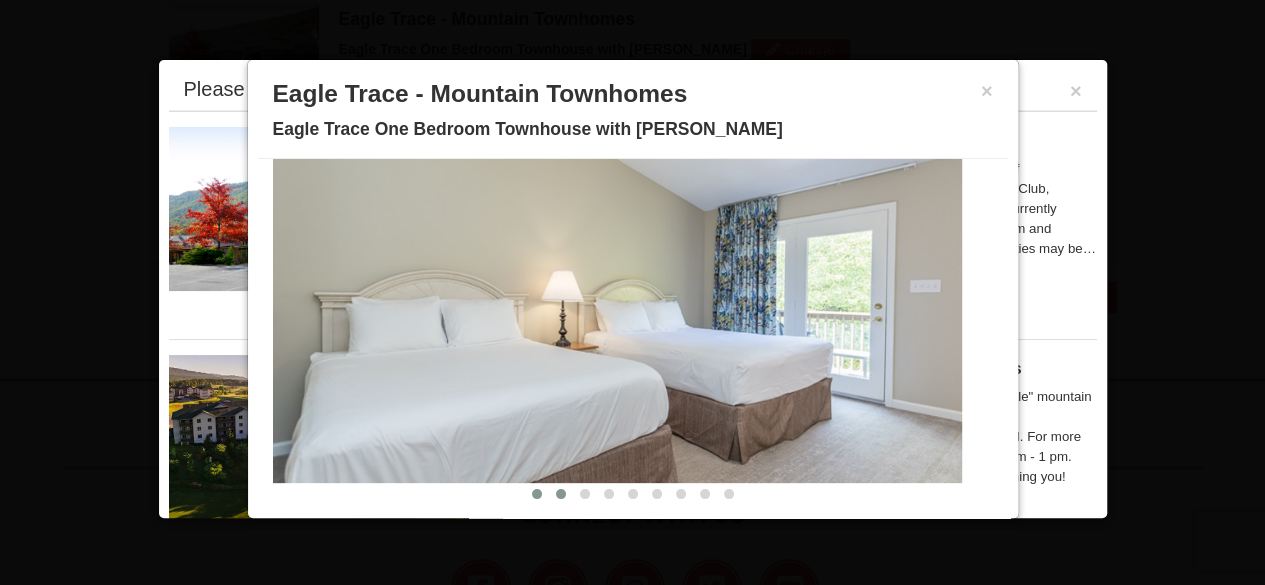 click at bounding box center (561, 494) 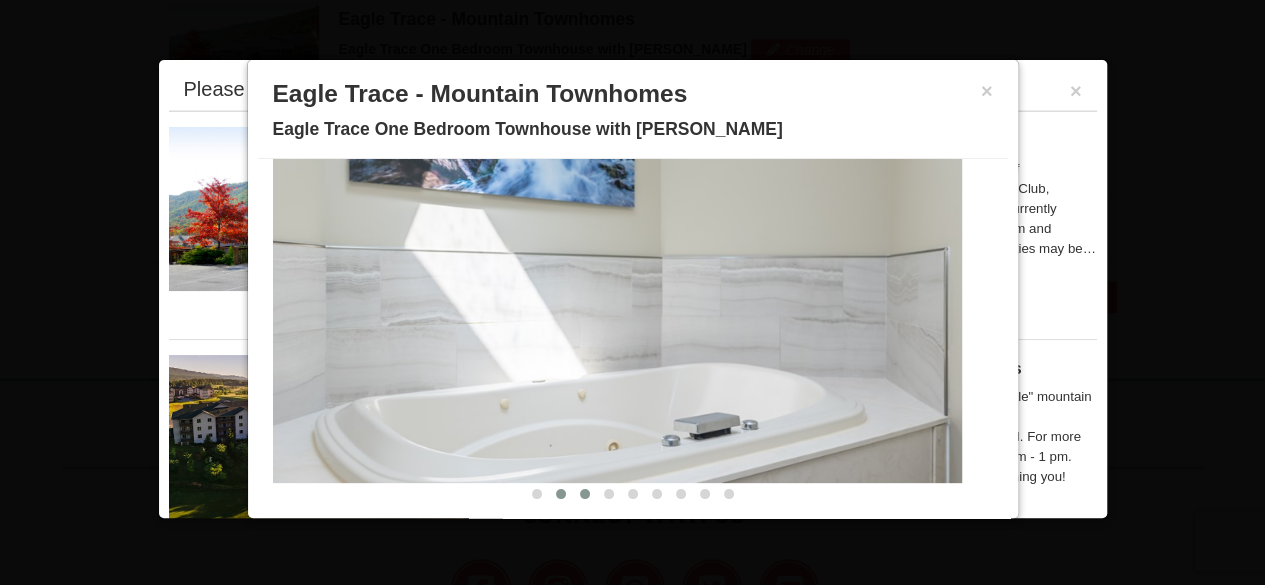 click at bounding box center [585, 494] 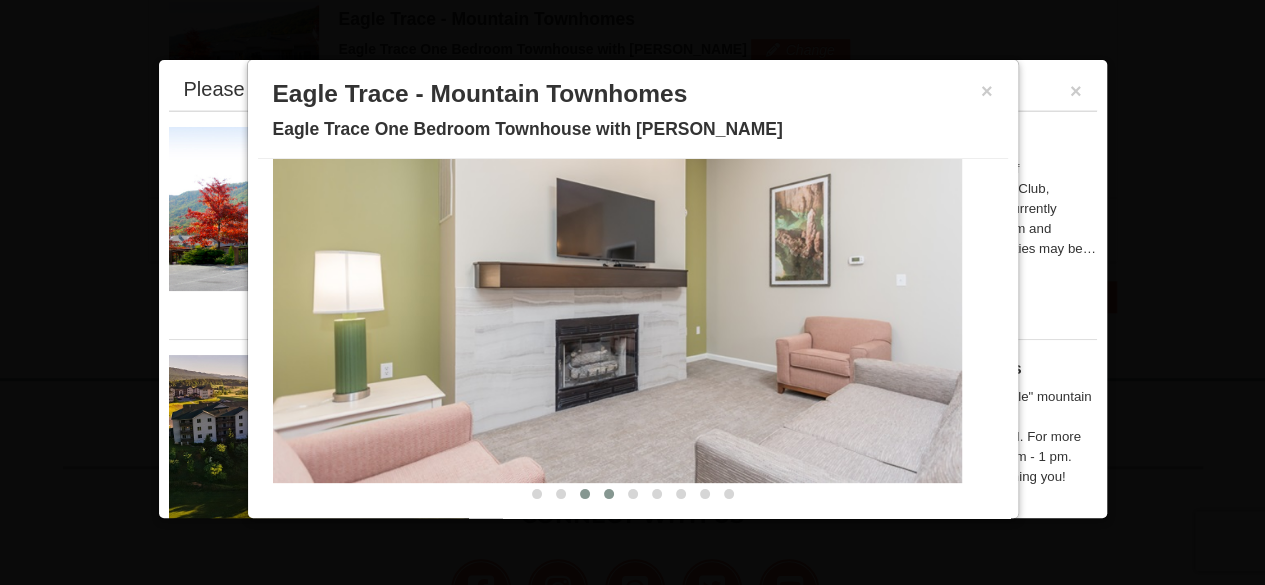 click at bounding box center (609, 494) 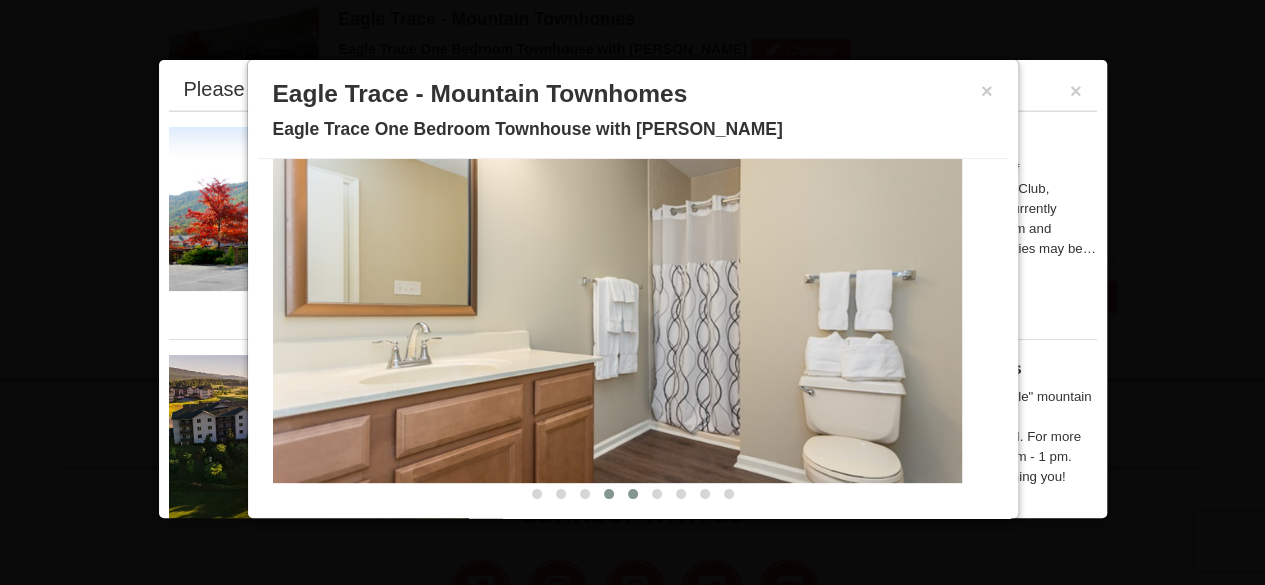 click at bounding box center [633, 494] 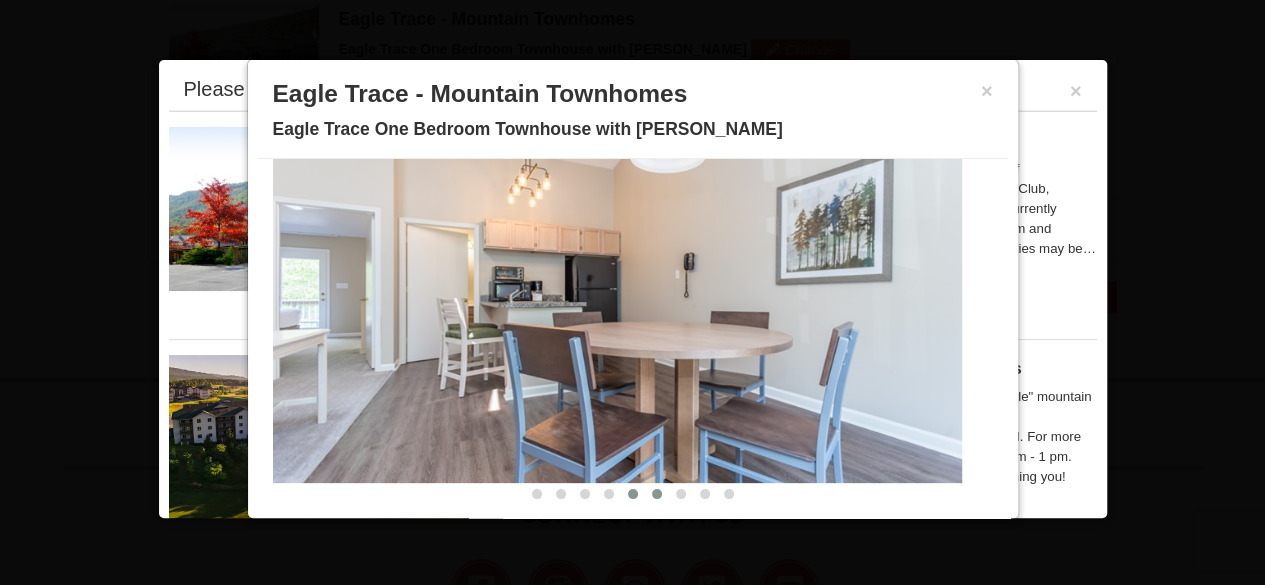 click at bounding box center (657, 494) 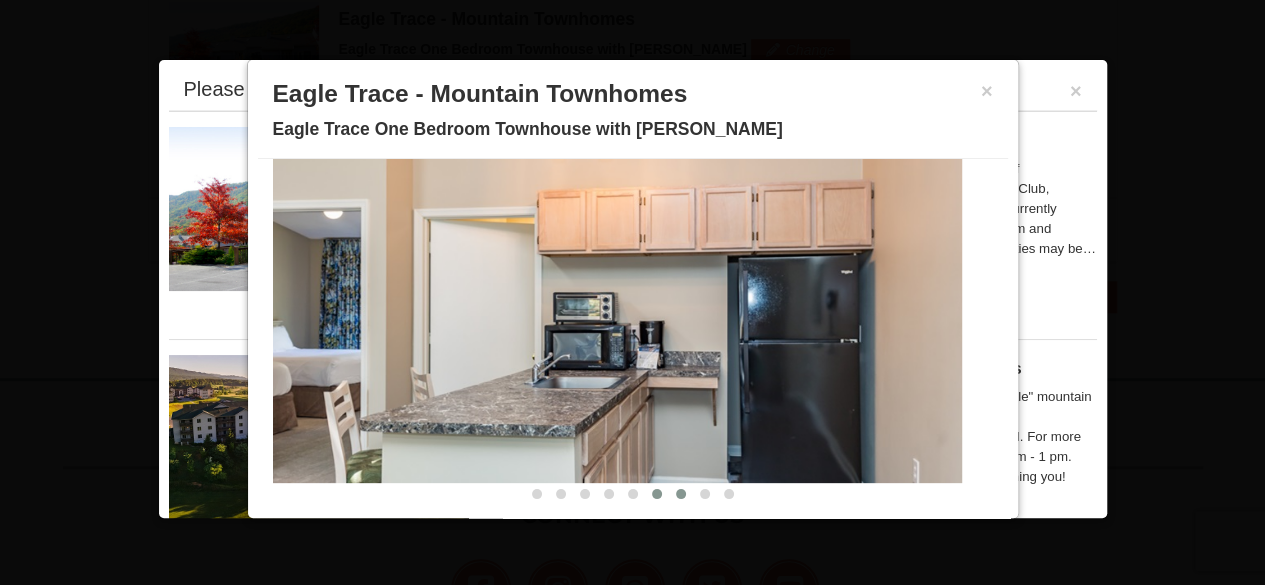 click at bounding box center (681, 494) 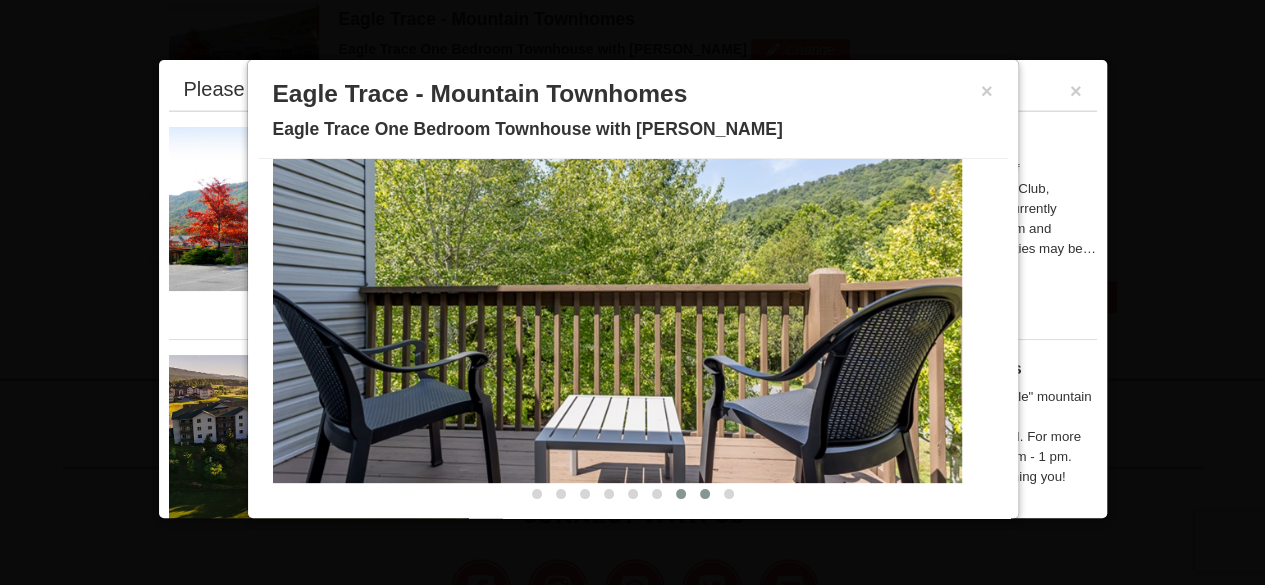 click at bounding box center [705, 494] 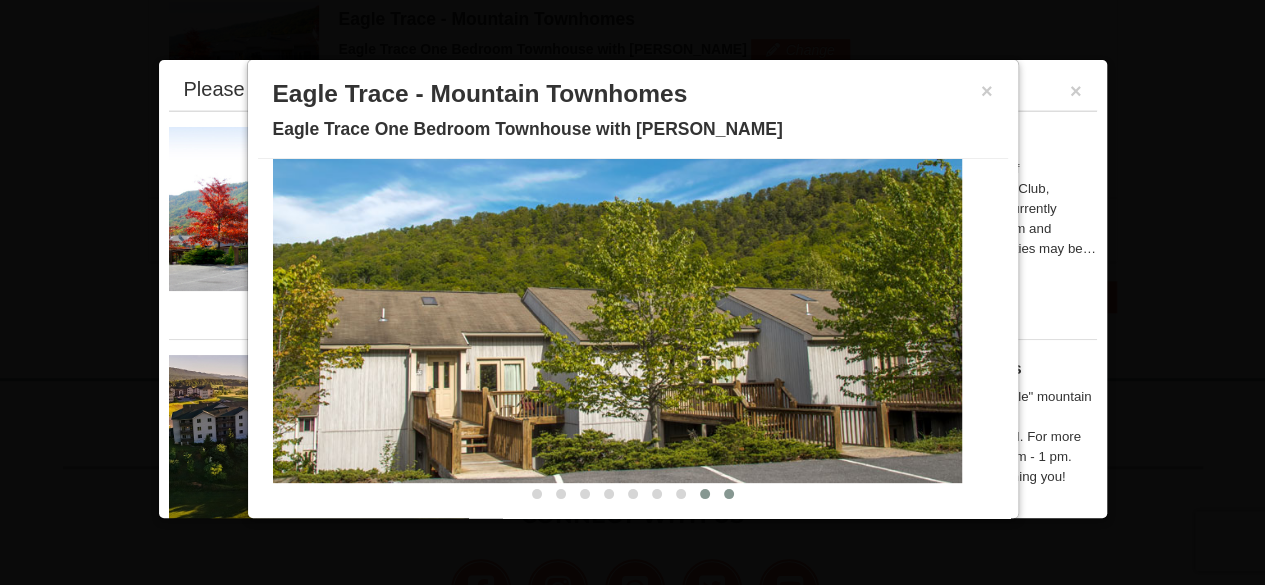 click at bounding box center [729, 494] 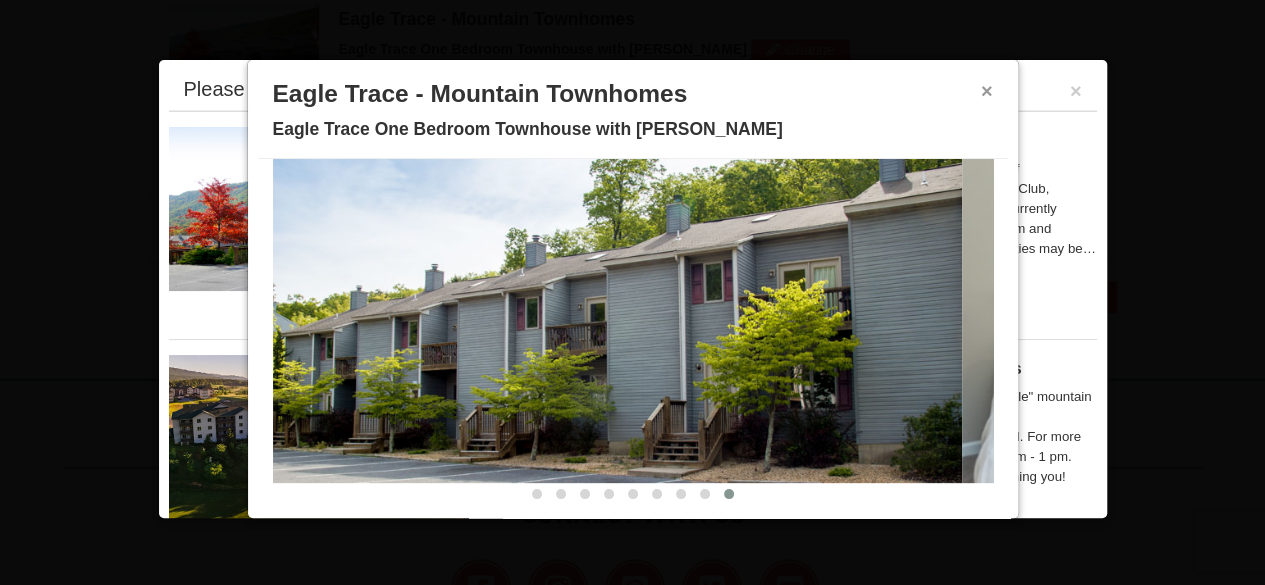 click on "×" at bounding box center [987, 91] 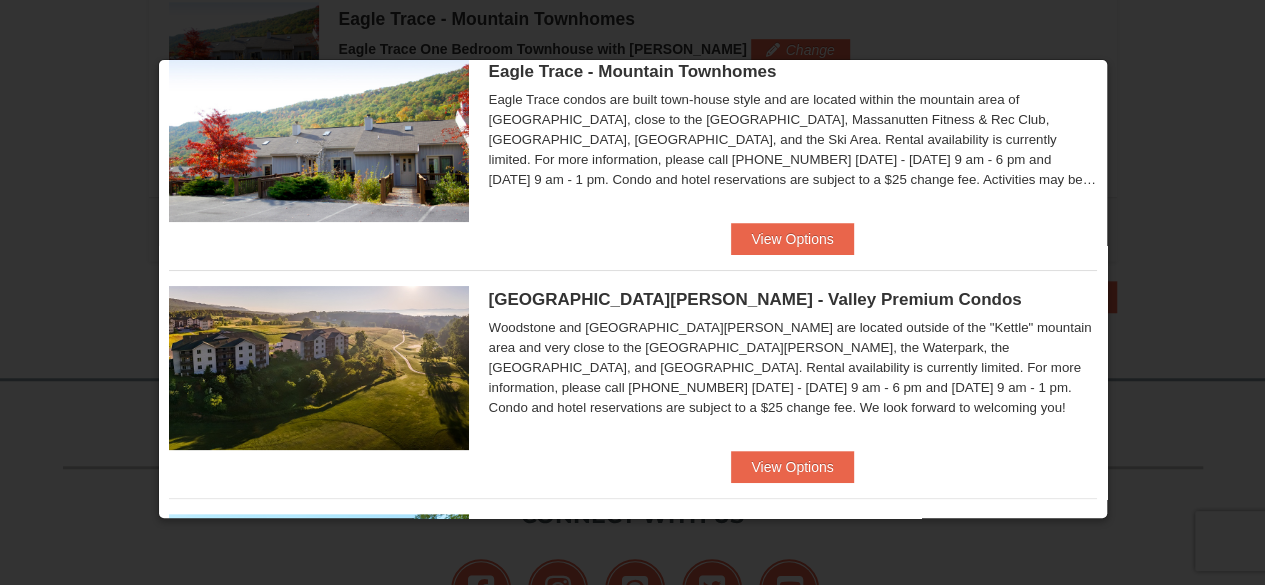 scroll, scrollTop: 100, scrollLeft: 0, axis: vertical 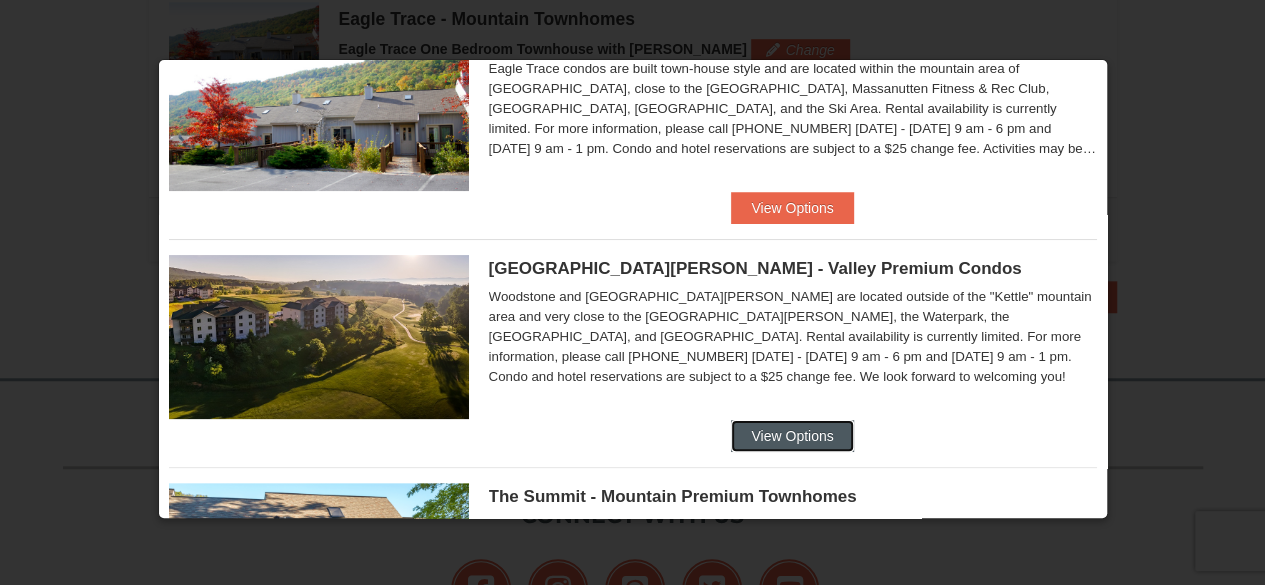 click on "View Options" at bounding box center (792, 436) 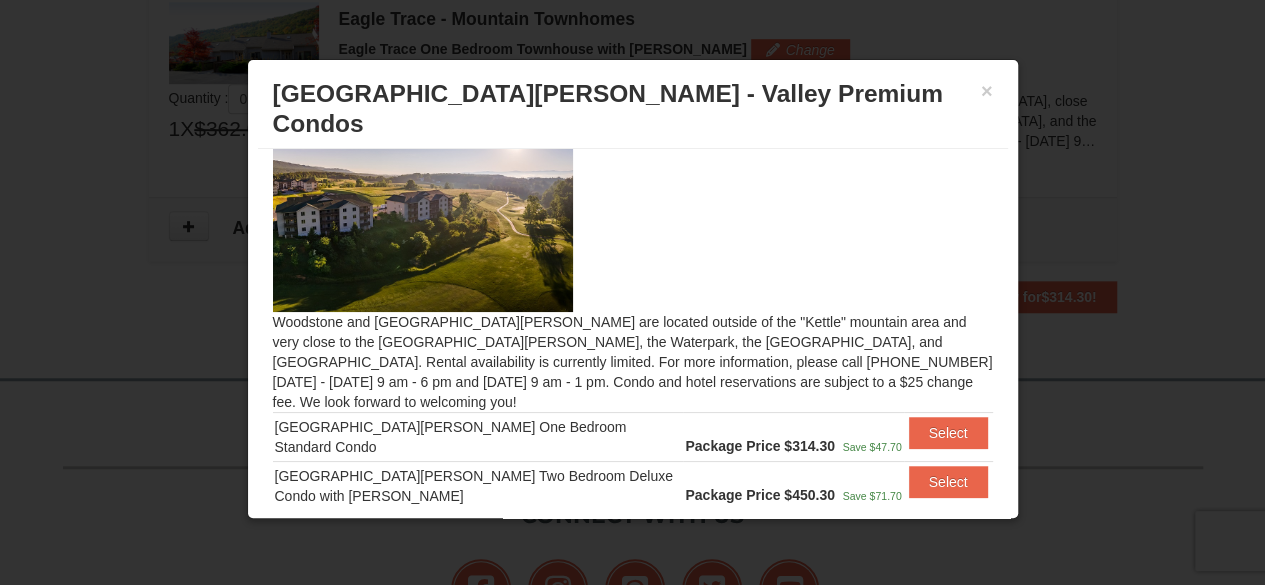 scroll, scrollTop: 100, scrollLeft: 0, axis: vertical 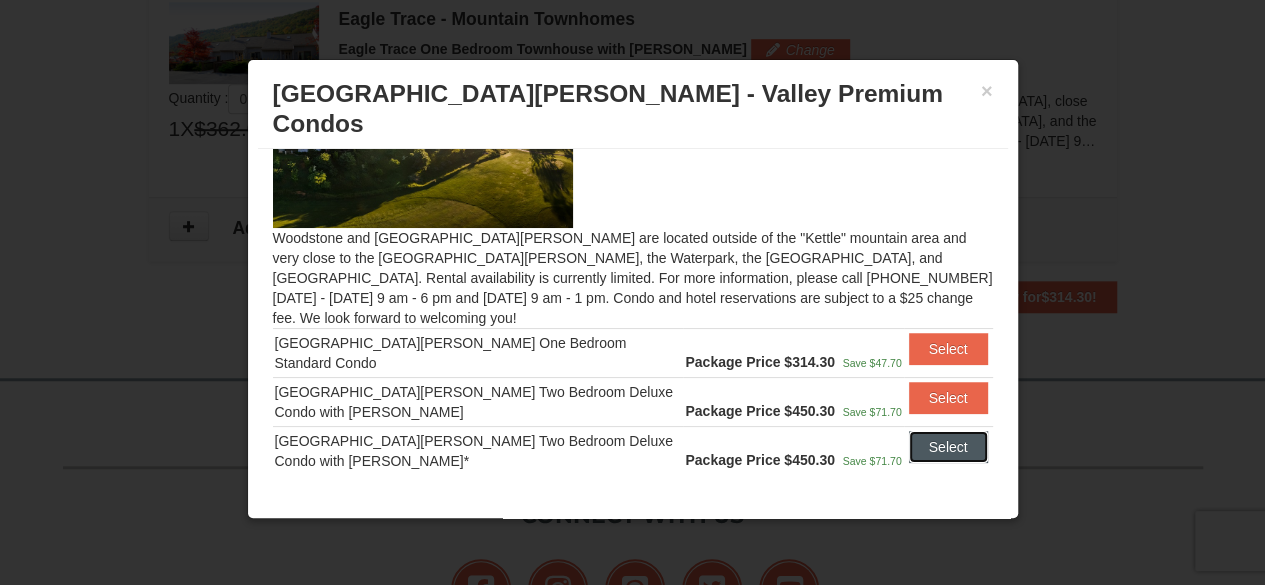 click on "Select" at bounding box center (948, 447) 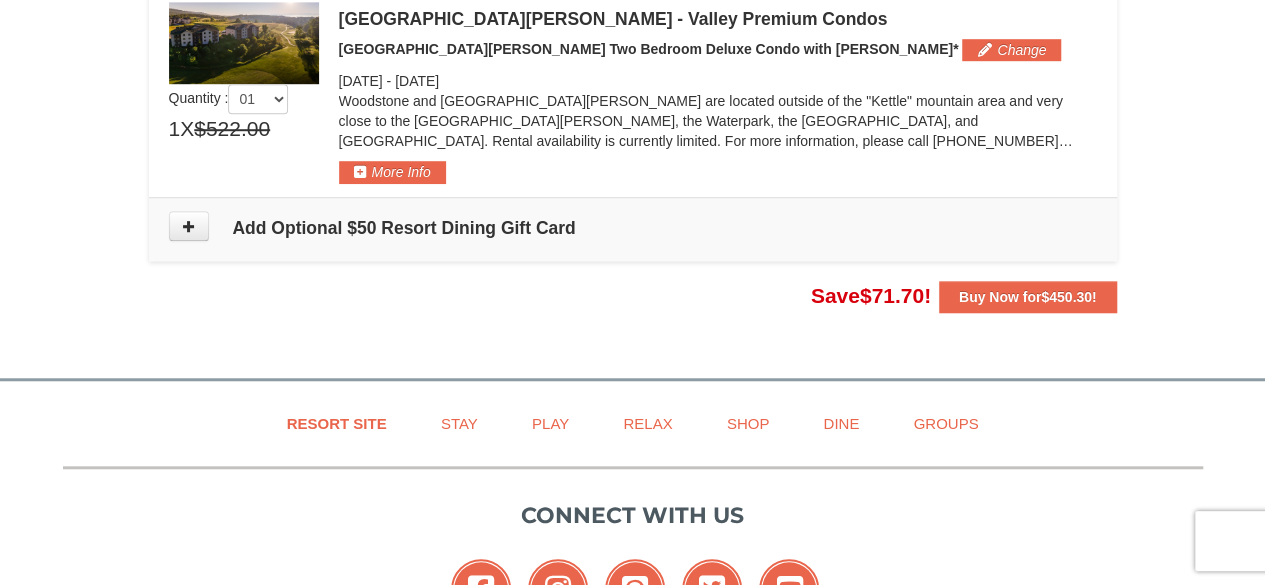 scroll, scrollTop: 474, scrollLeft: 0, axis: vertical 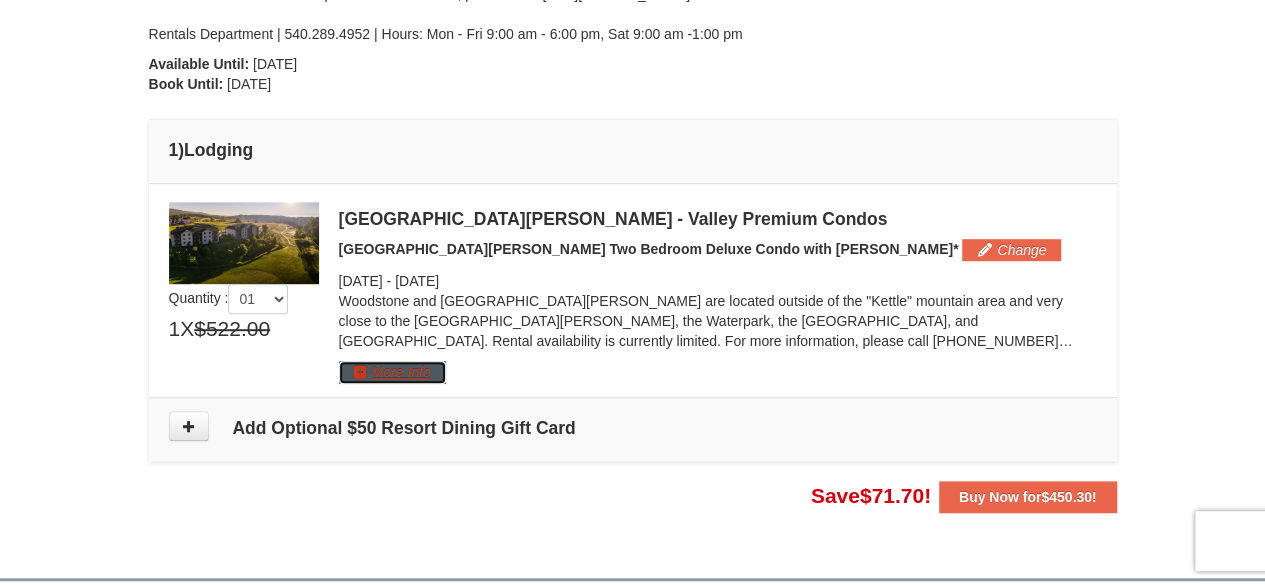 click on "More Info" at bounding box center (392, 372) 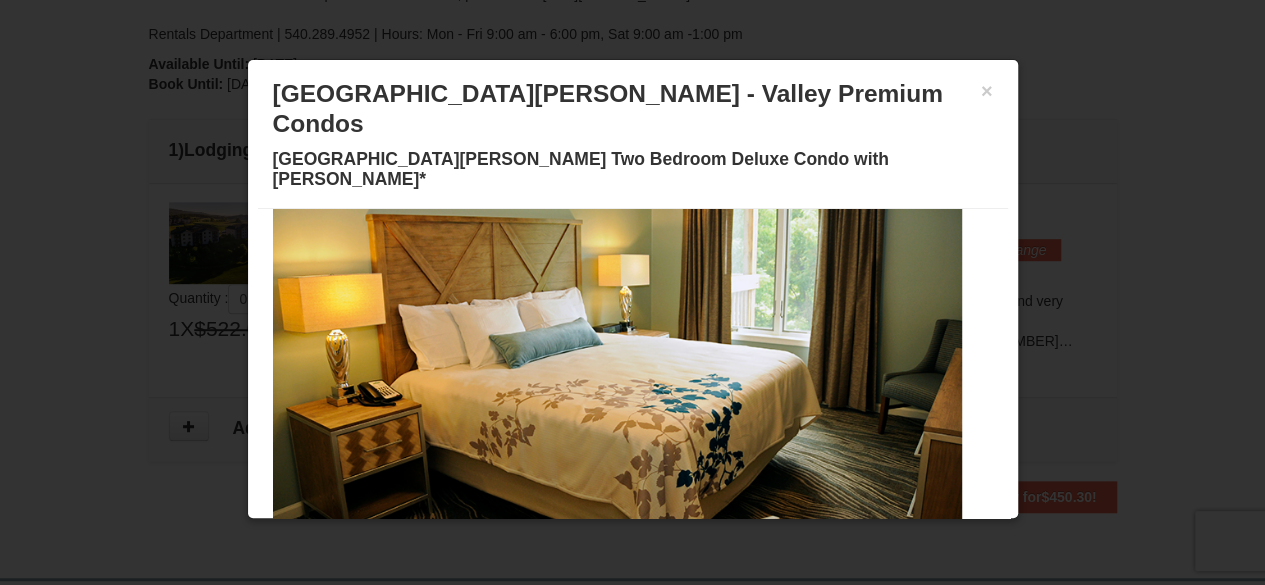 scroll, scrollTop: 126, scrollLeft: 0, axis: vertical 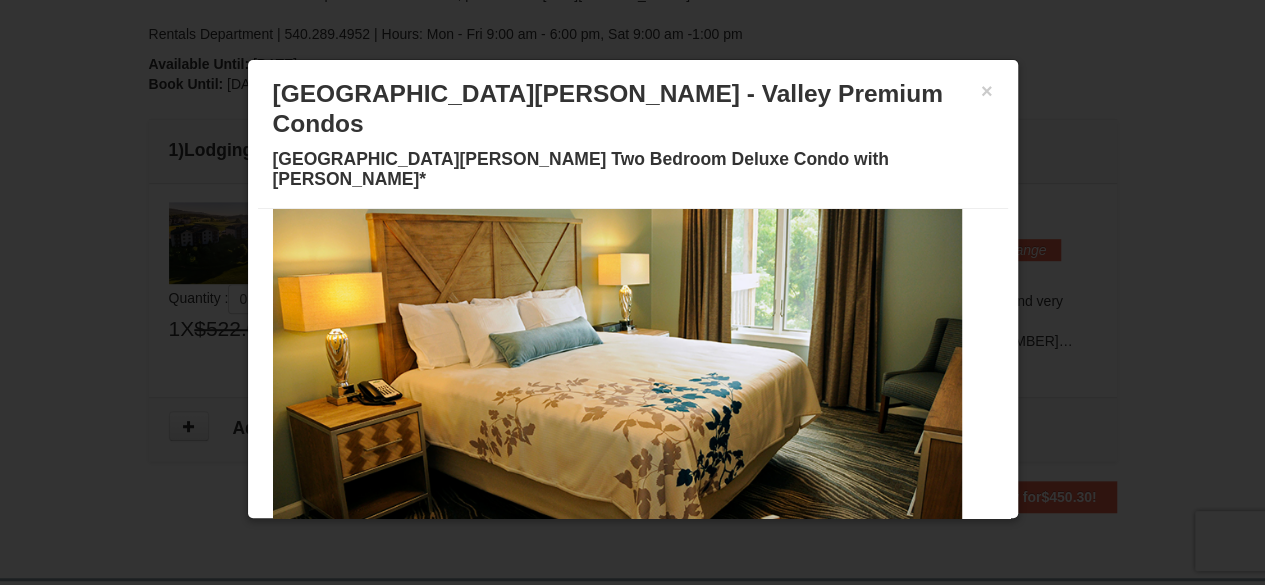 click at bounding box center (513, 544) 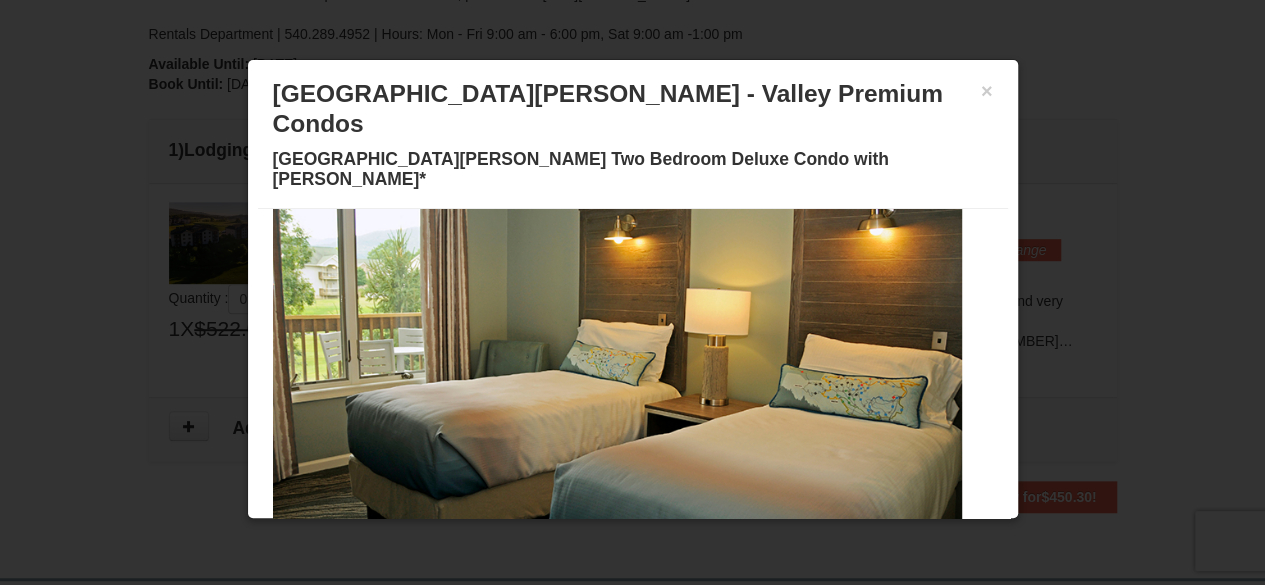click at bounding box center (537, 544) 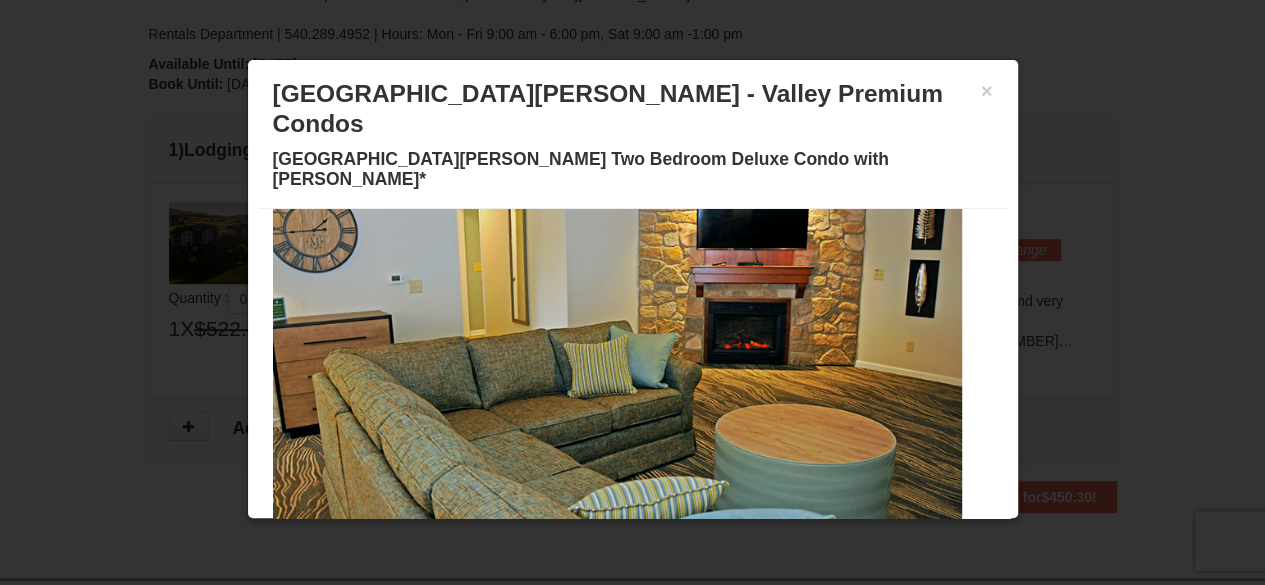 click at bounding box center (585, 544) 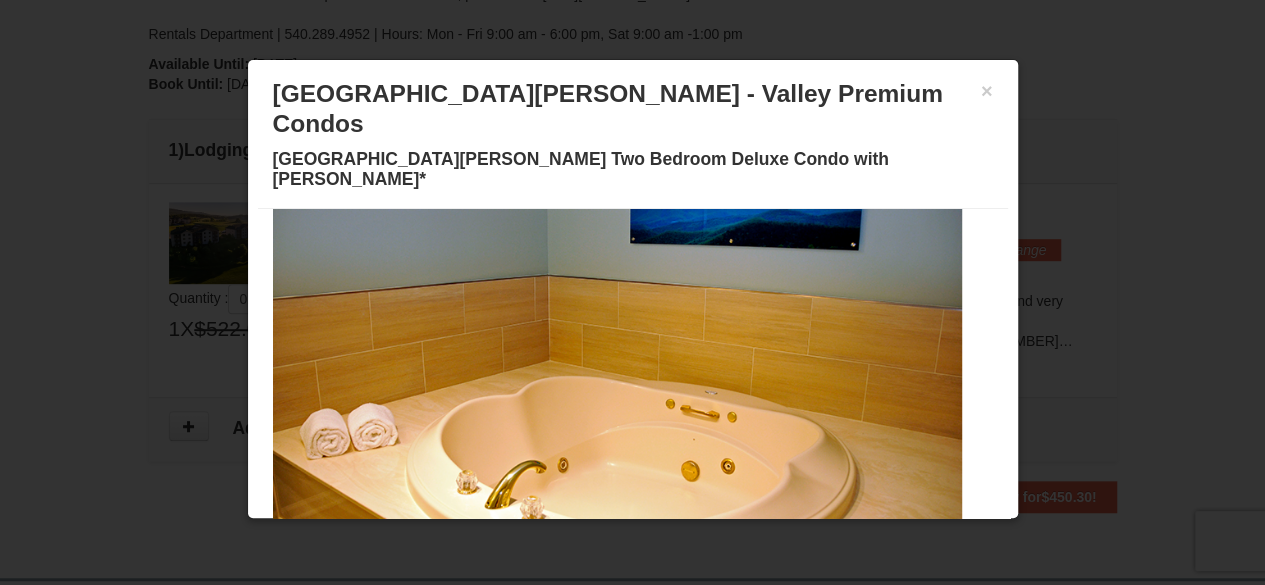 click at bounding box center [633, 544] 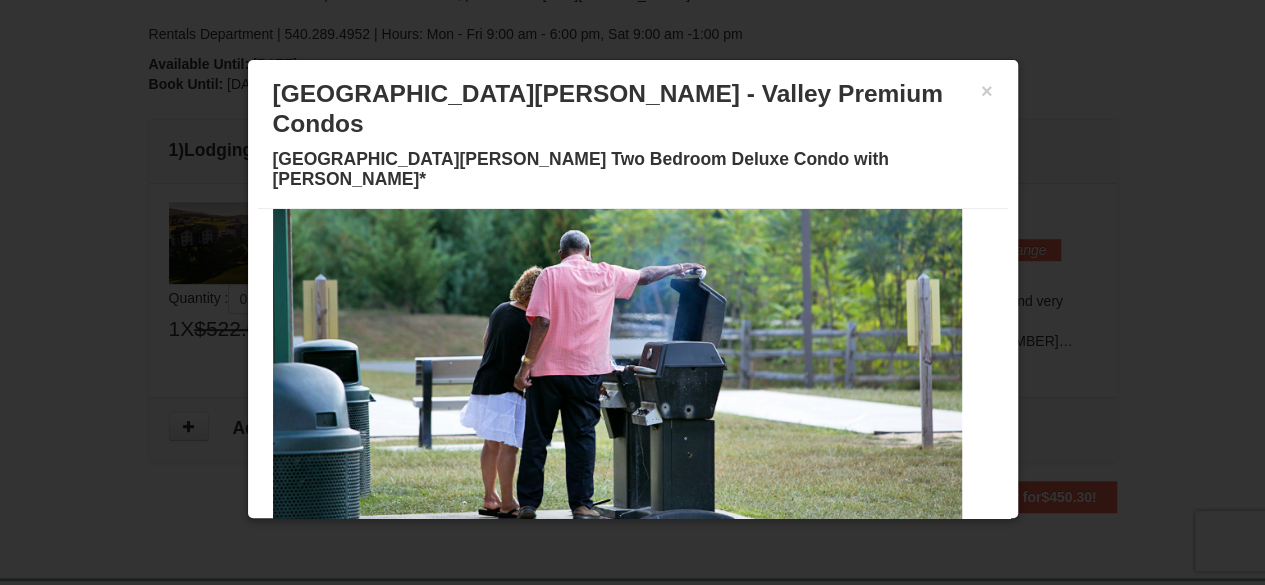 click at bounding box center (681, 544) 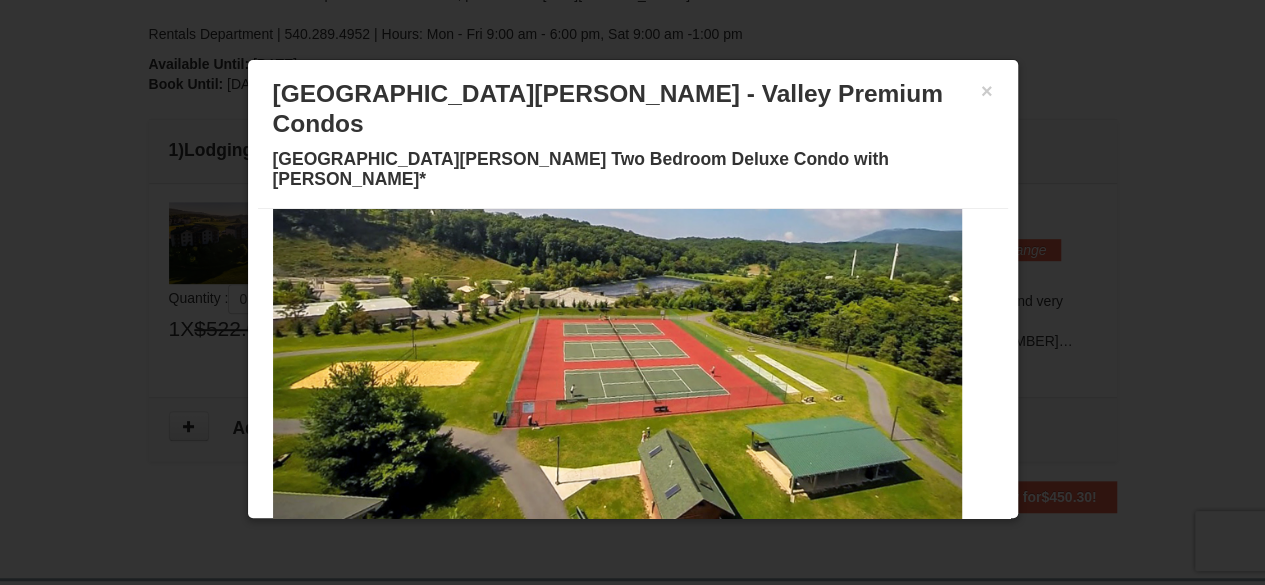 click at bounding box center (705, 544) 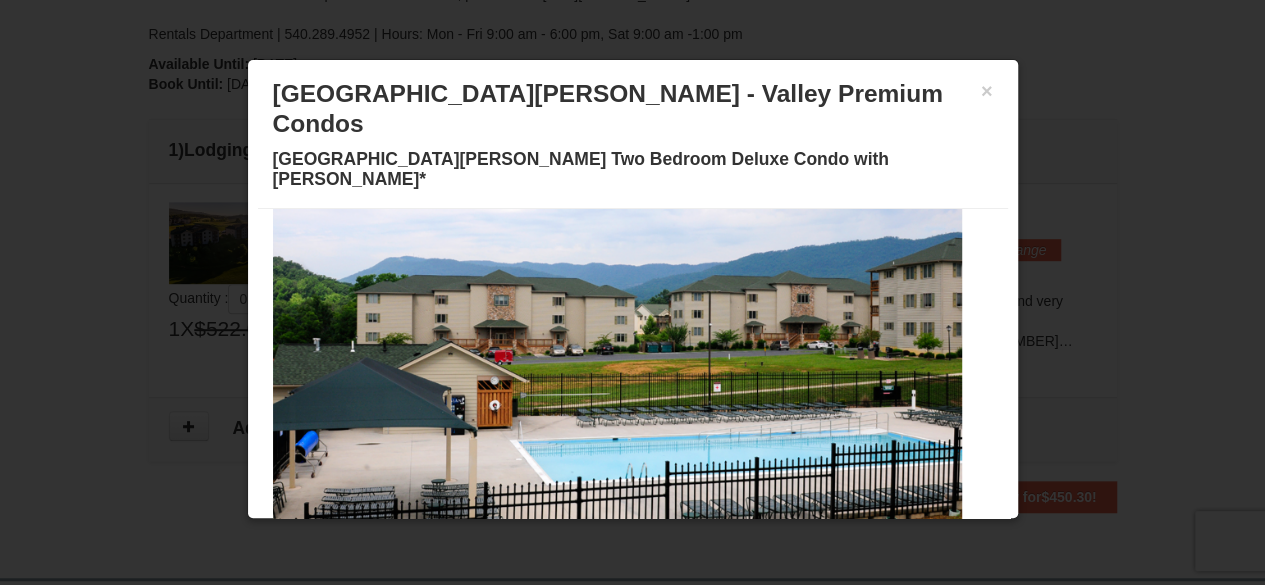 click at bounding box center [729, 544] 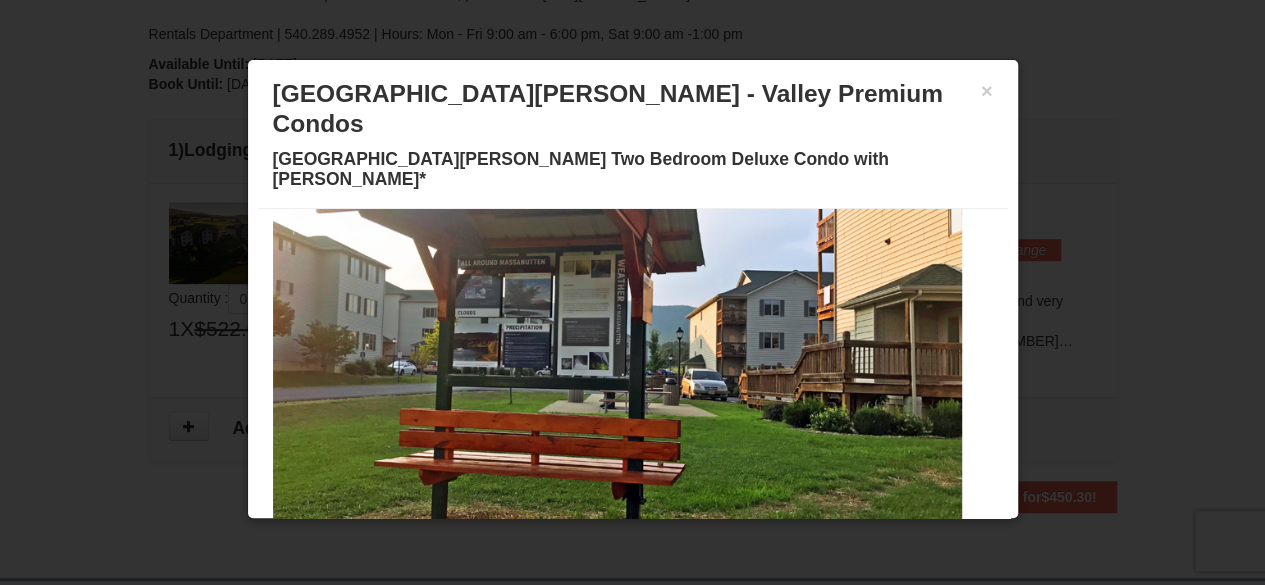 click at bounding box center [753, 544] 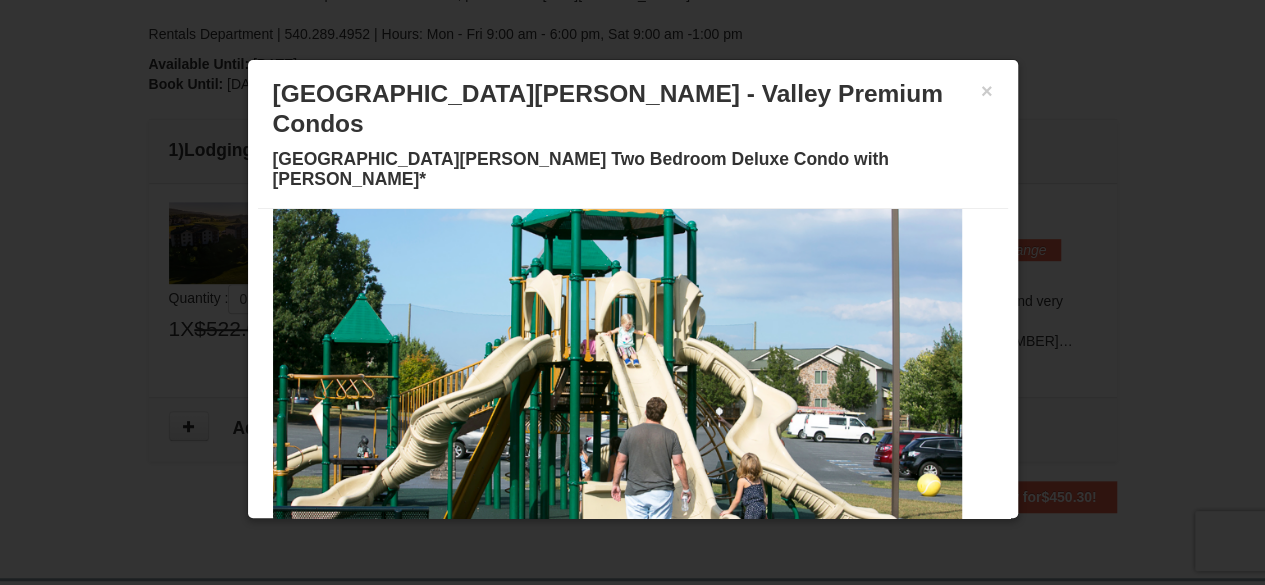 click at bounding box center (777, 544) 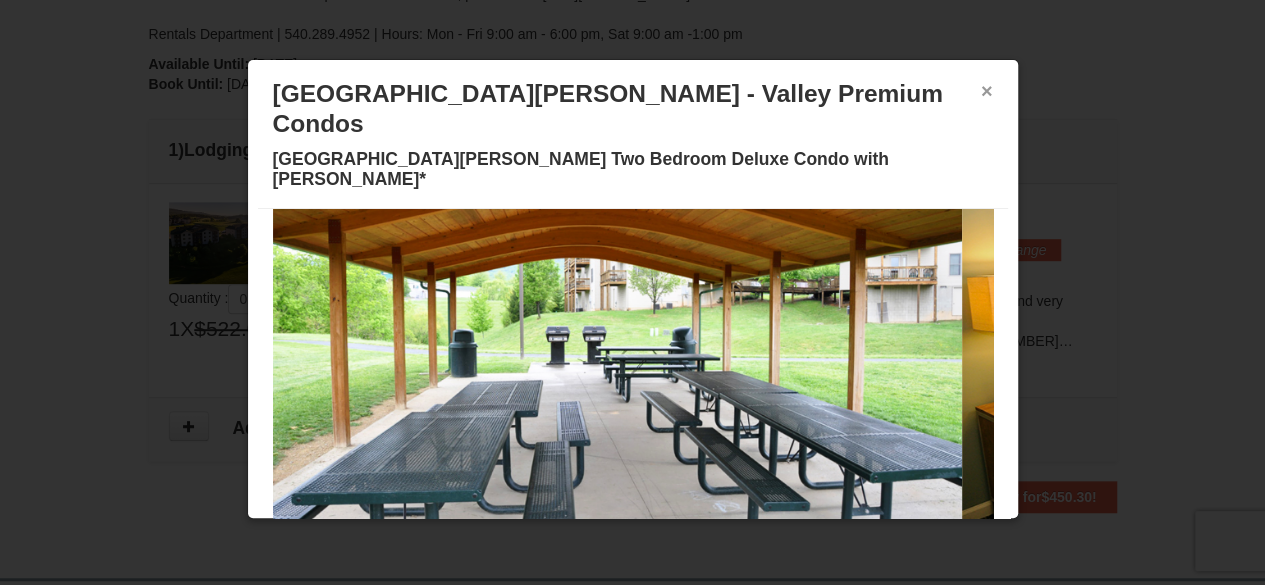 click on "×" at bounding box center [987, 91] 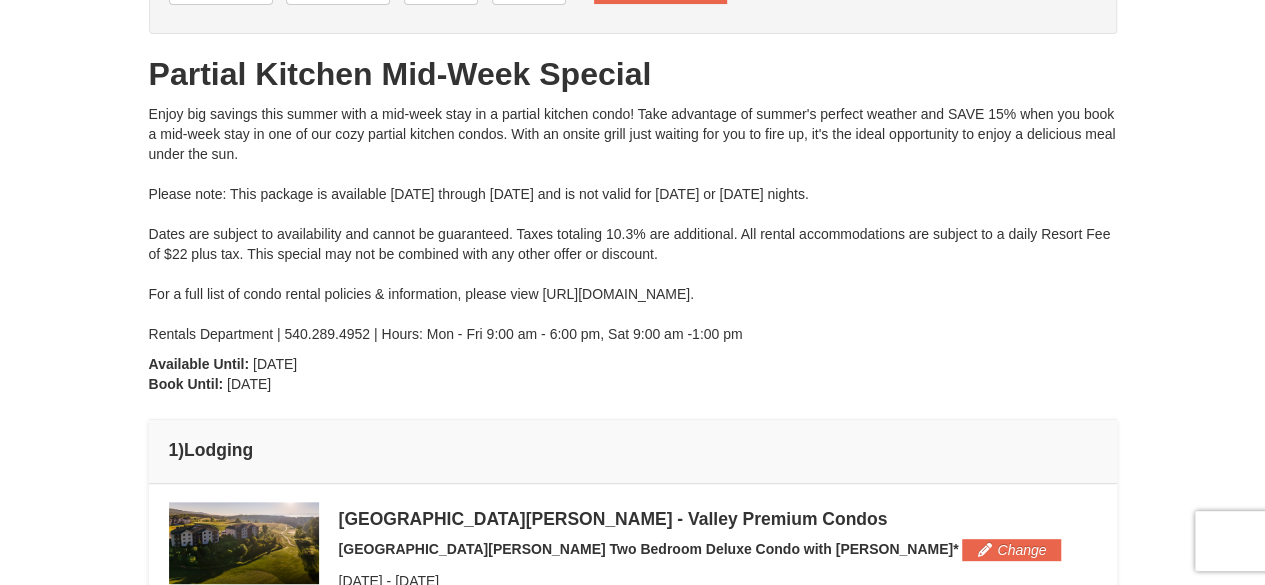 scroll, scrollTop: 174, scrollLeft: 0, axis: vertical 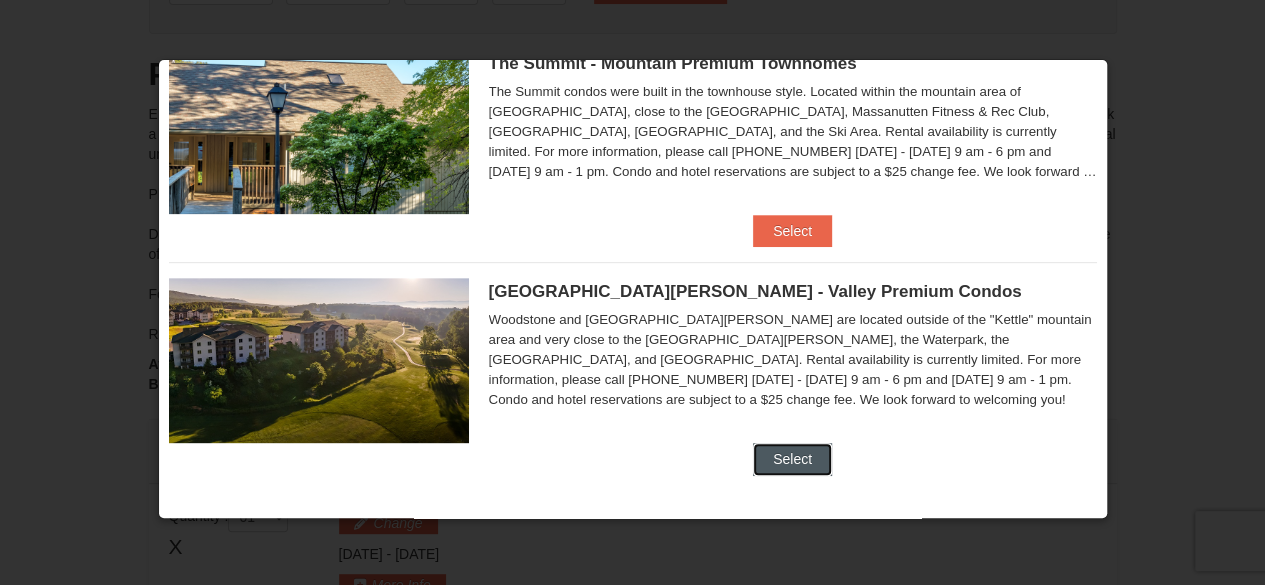 click on "Select" at bounding box center [792, 459] 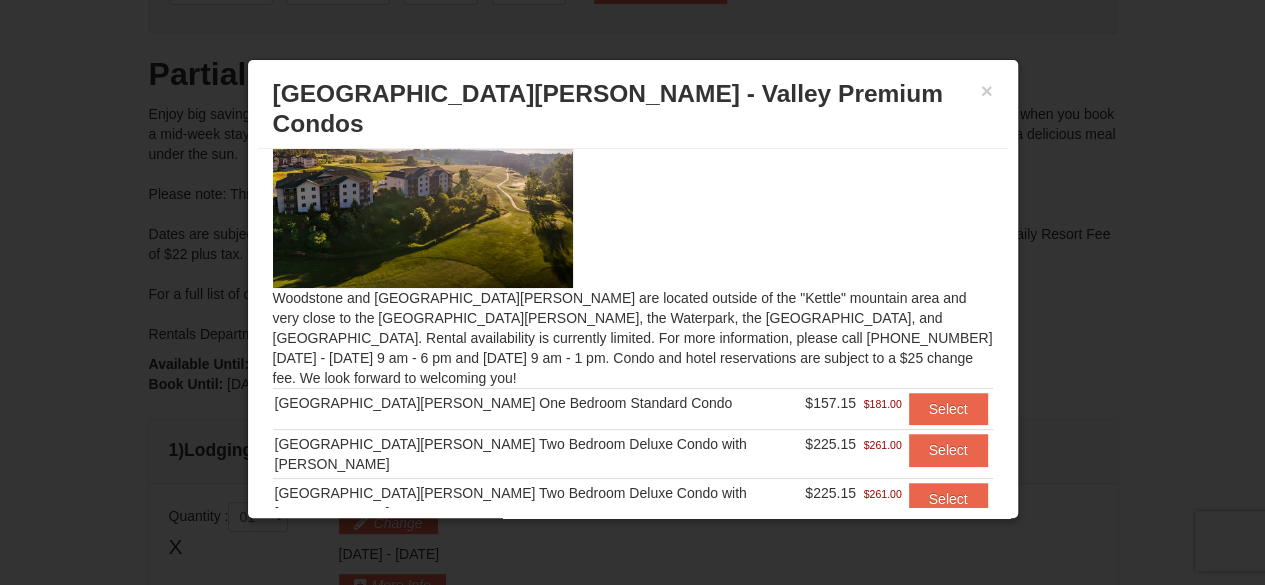 scroll, scrollTop: 78, scrollLeft: 0, axis: vertical 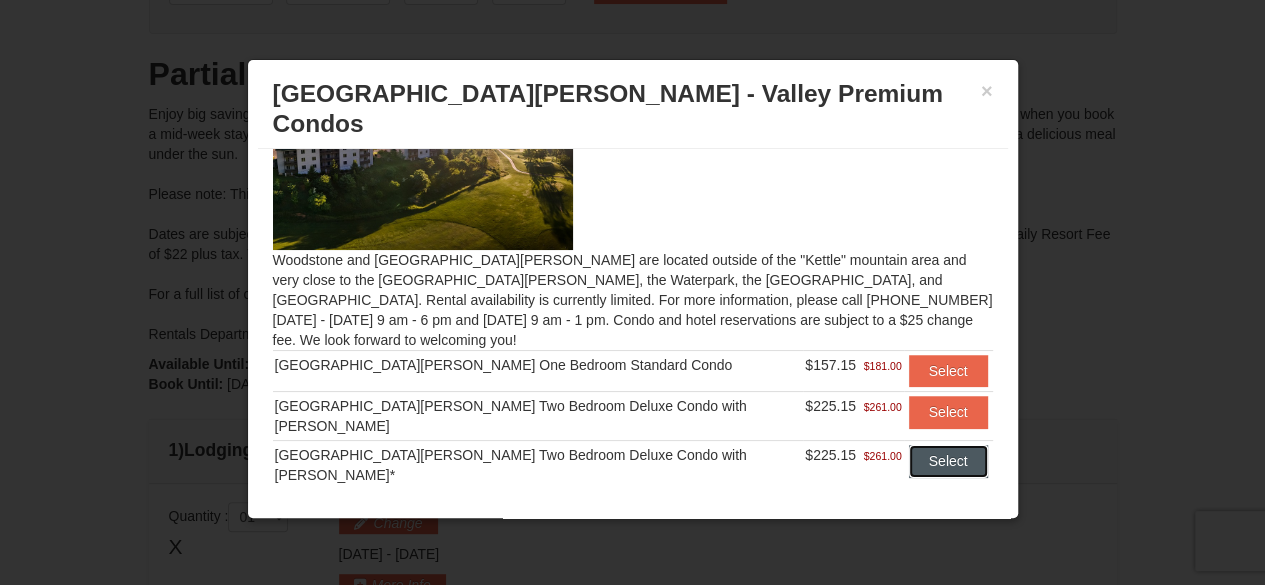 click on "Select" at bounding box center [948, 461] 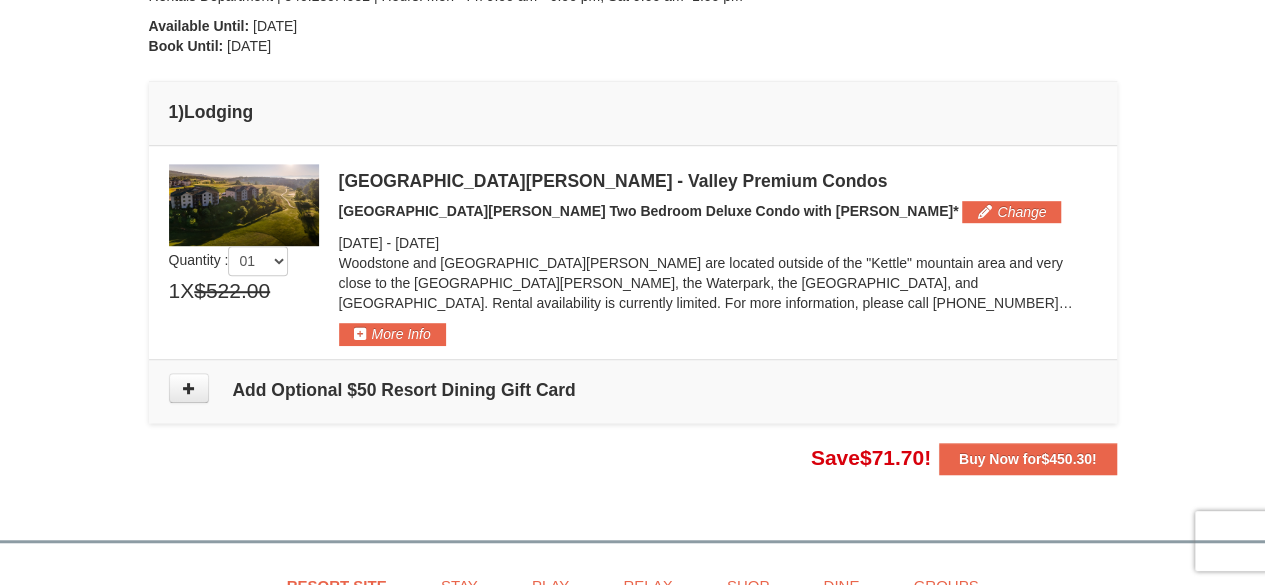 scroll, scrollTop: 574, scrollLeft: 0, axis: vertical 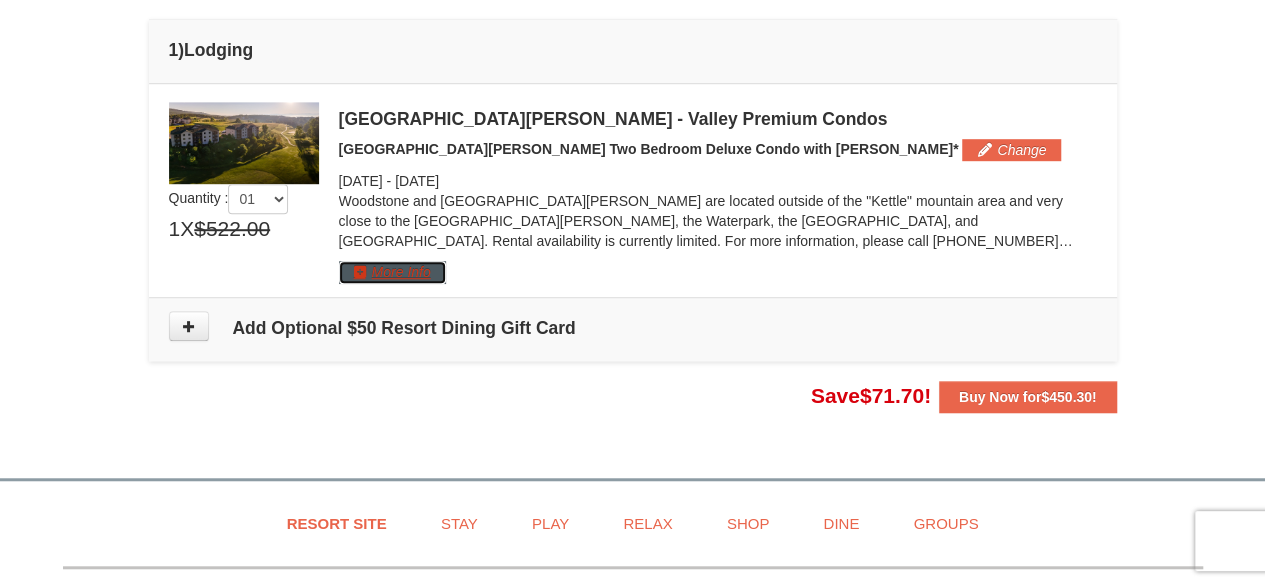 click on "More Info" at bounding box center [392, 272] 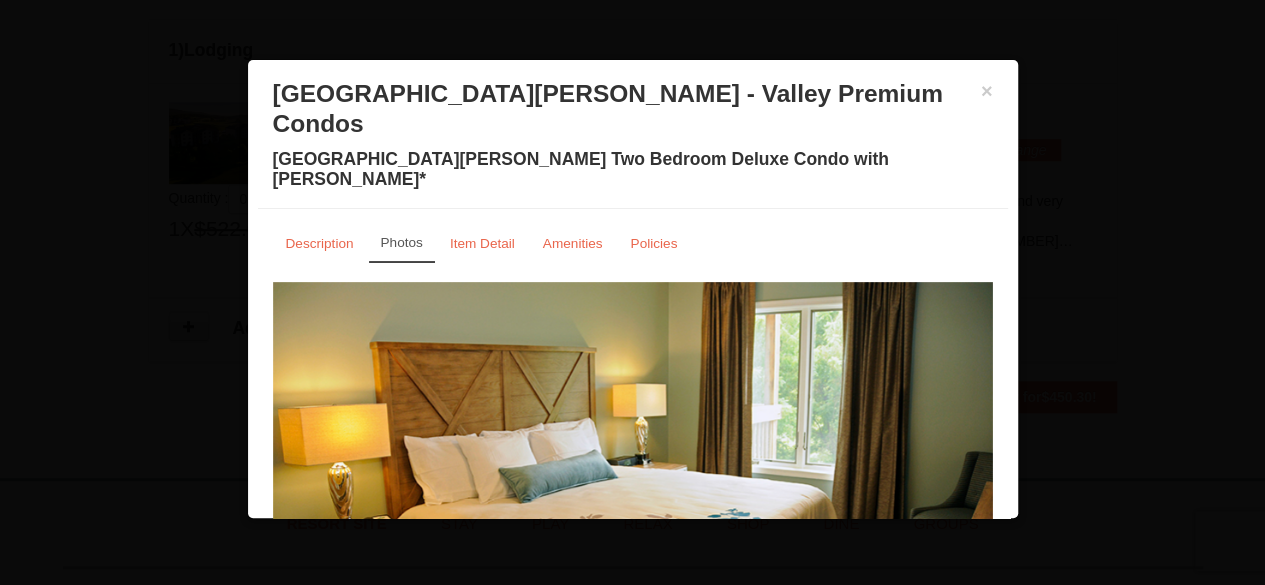 scroll, scrollTop: 596, scrollLeft: 0, axis: vertical 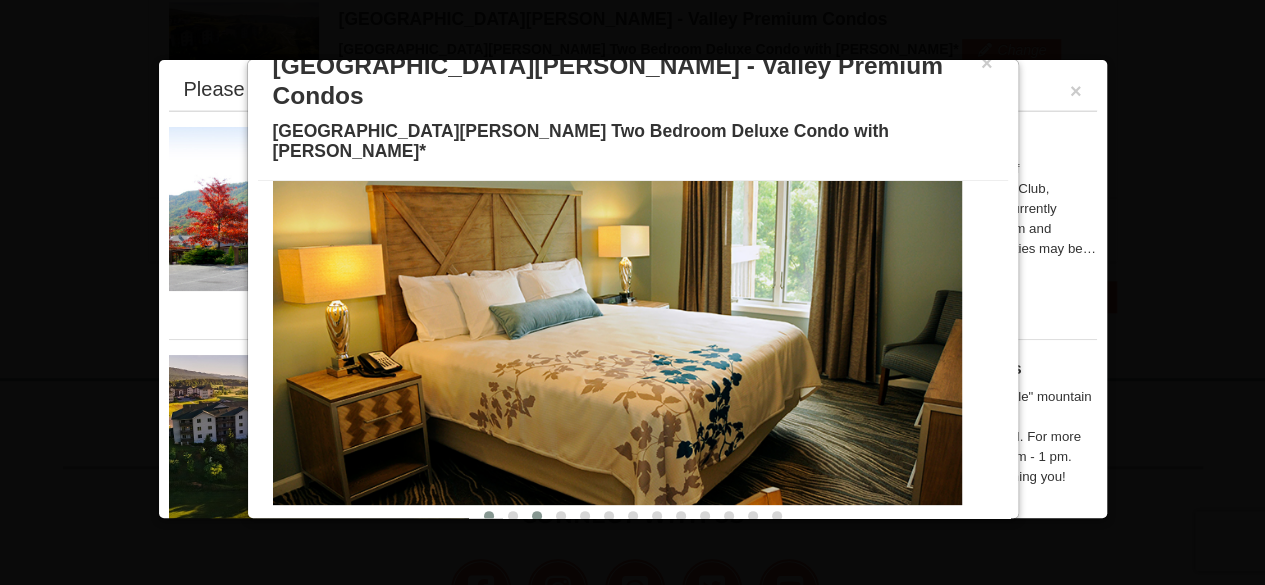 click at bounding box center [537, 516] 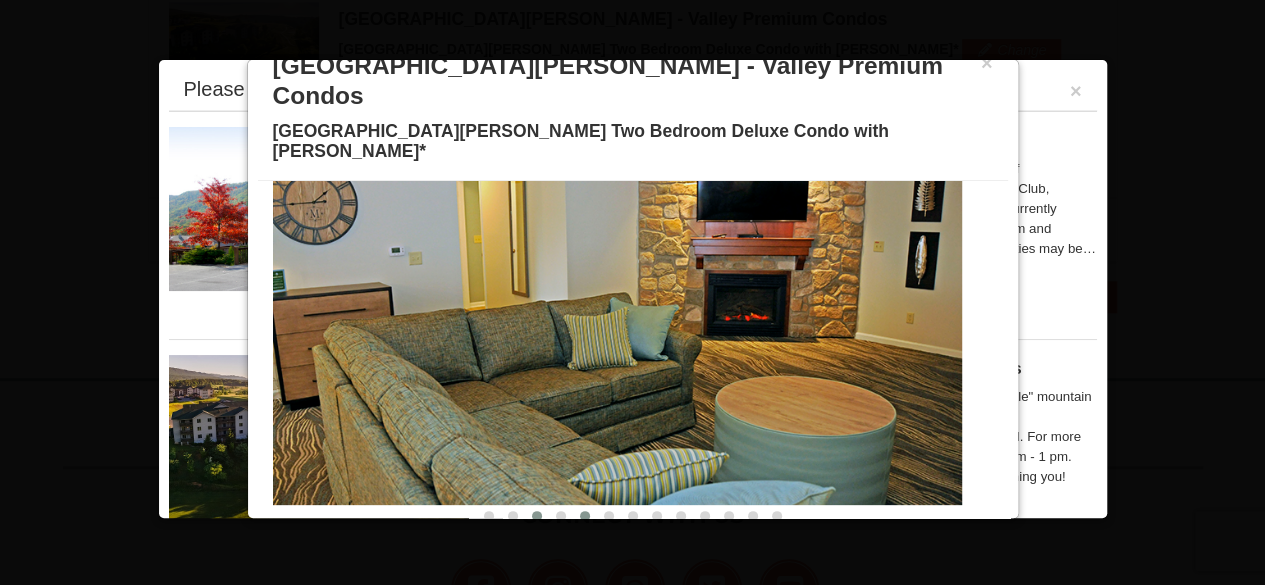 click at bounding box center (585, 516) 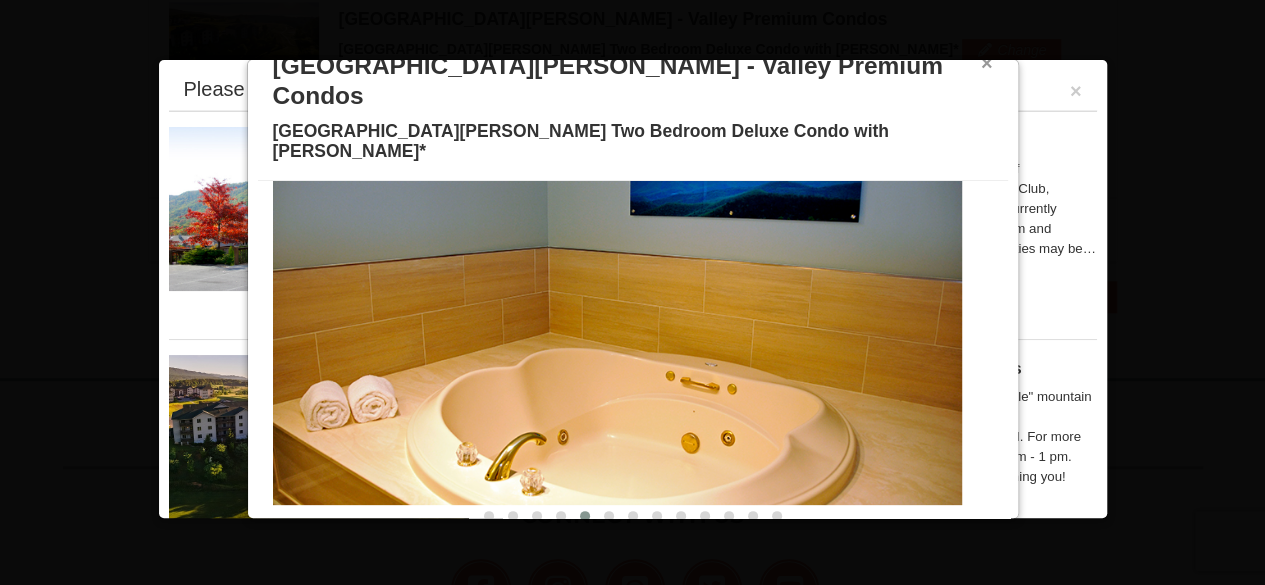 click on "×" at bounding box center (987, 63) 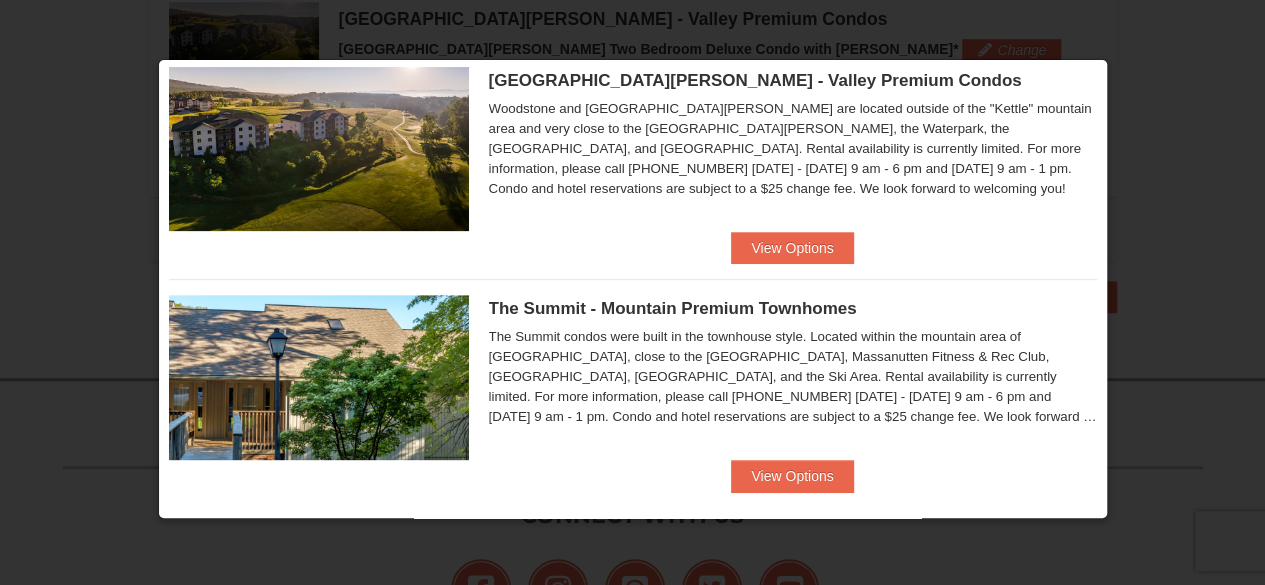 scroll, scrollTop: 305, scrollLeft: 0, axis: vertical 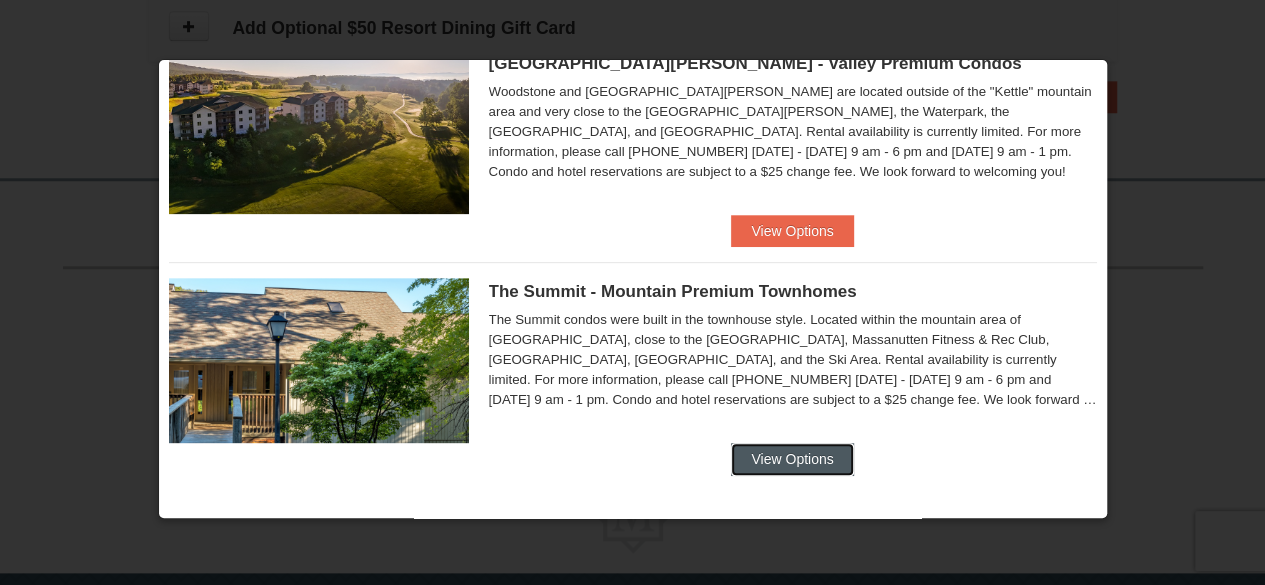 click on "View Options" at bounding box center (792, 459) 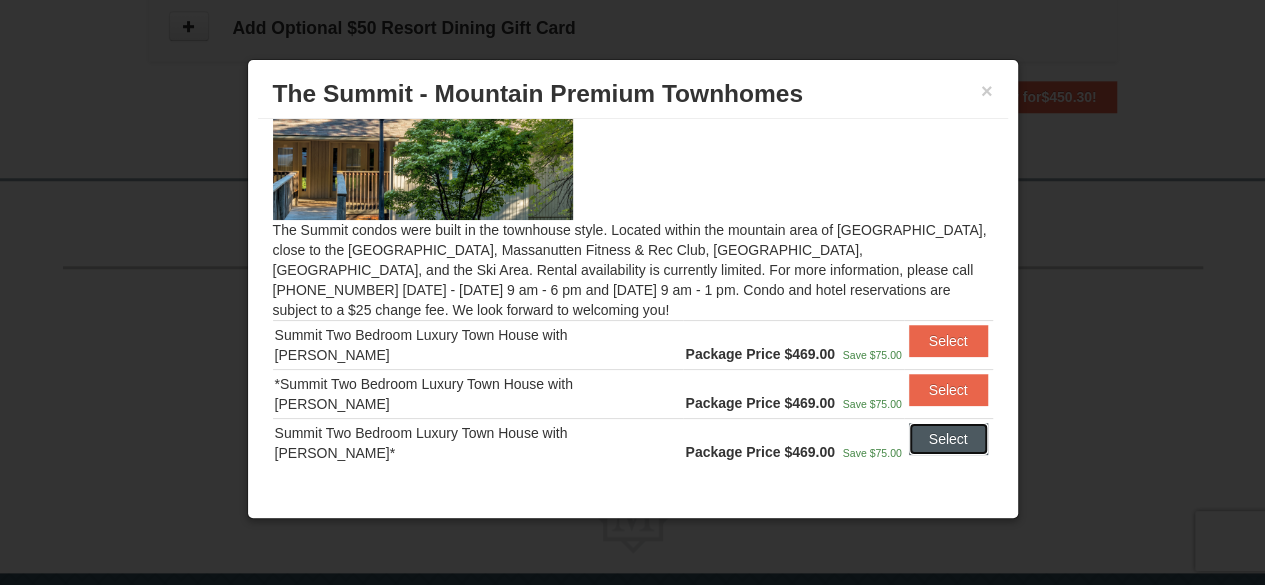 click on "Select" at bounding box center (948, 439) 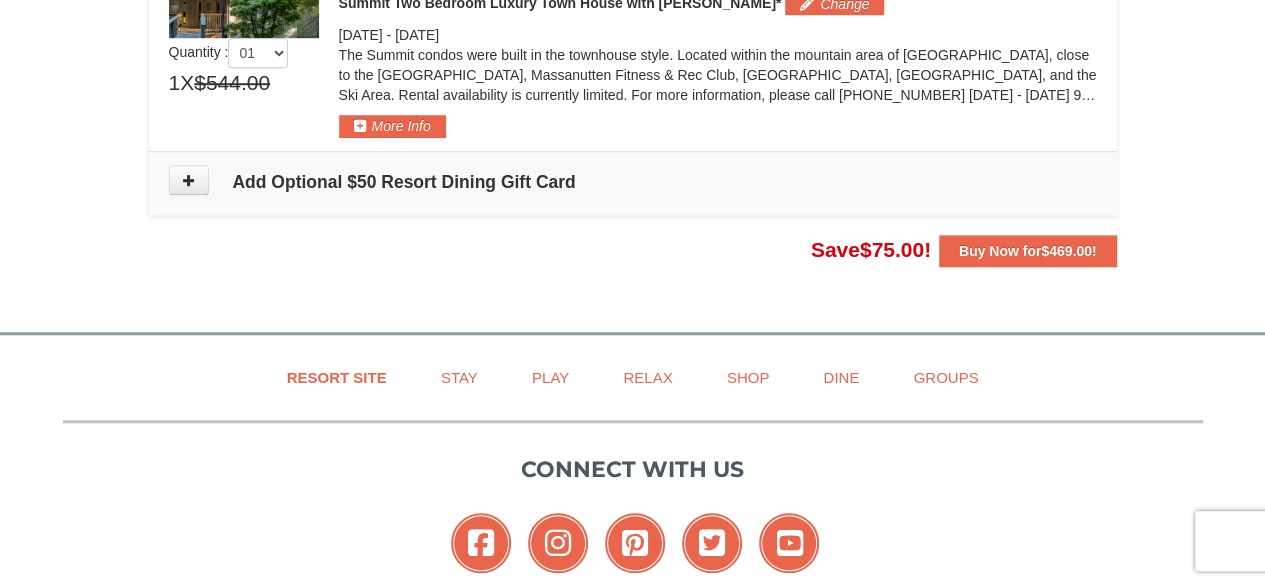 scroll, scrollTop: 574, scrollLeft: 0, axis: vertical 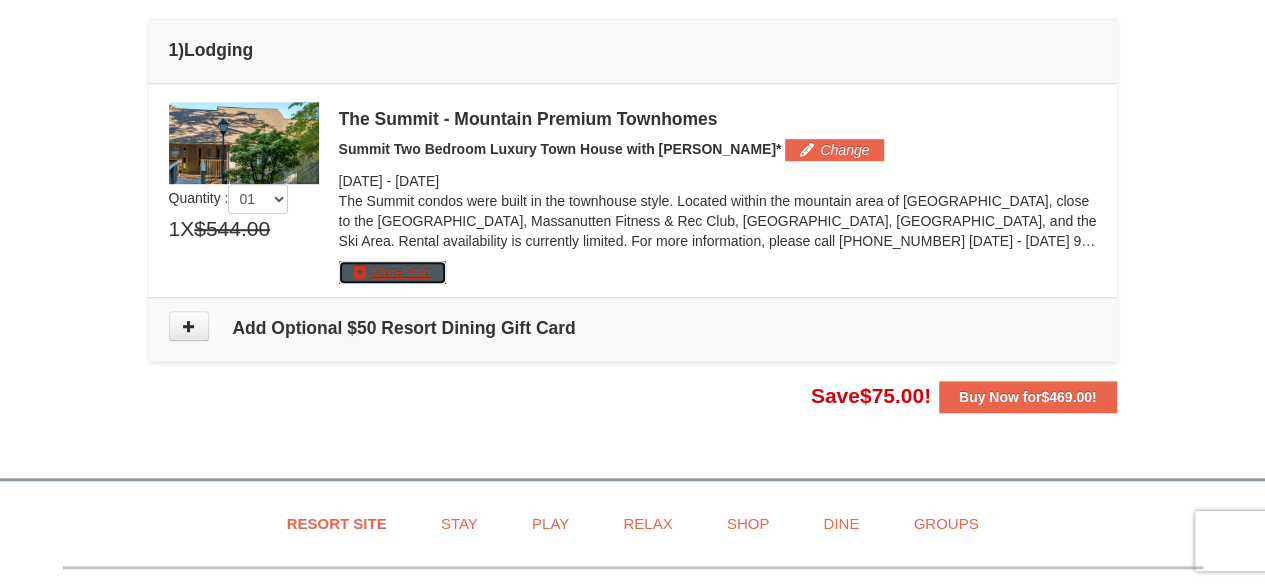 click on "More Info" at bounding box center (392, 272) 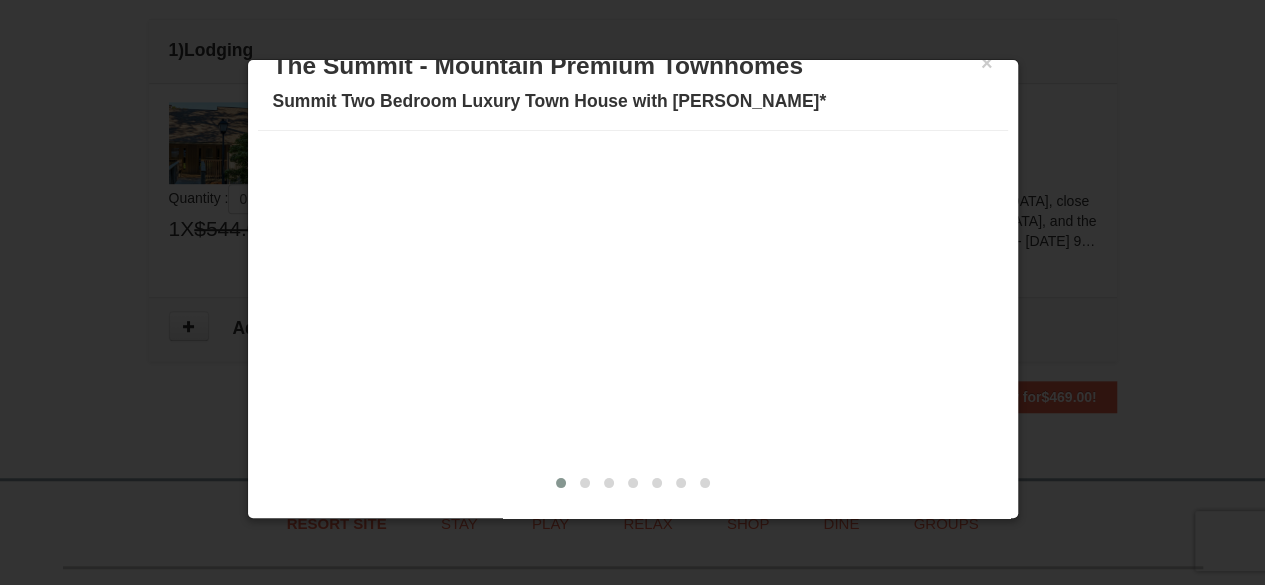 scroll, scrollTop: 0, scrollLeft: 0, axis: both 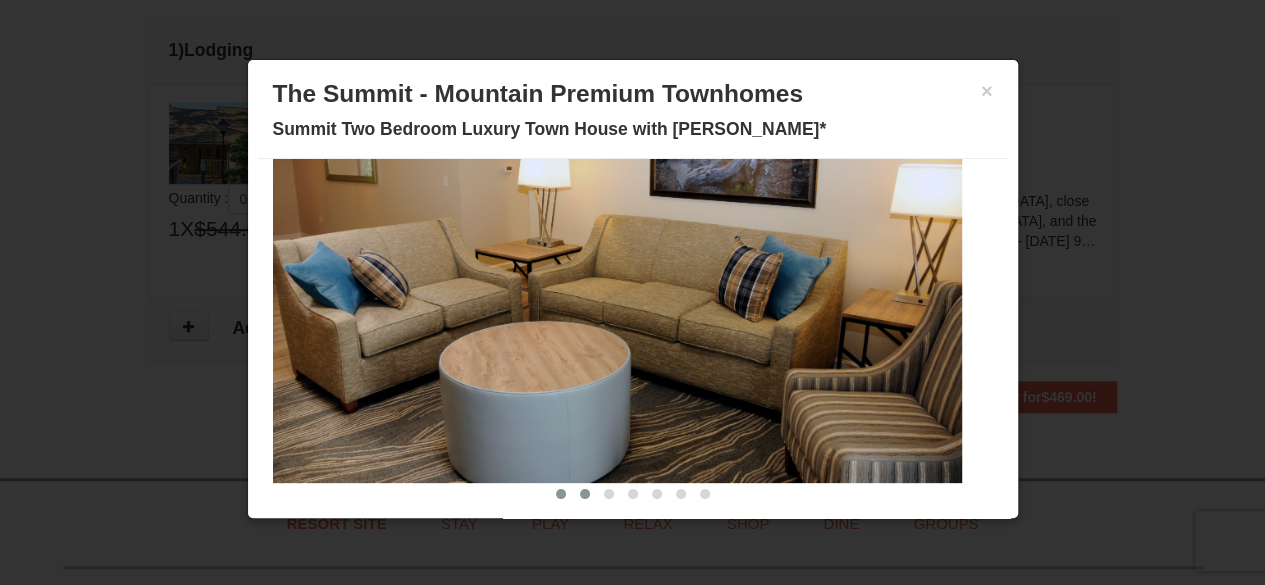 click at bounding box center (585, 494) 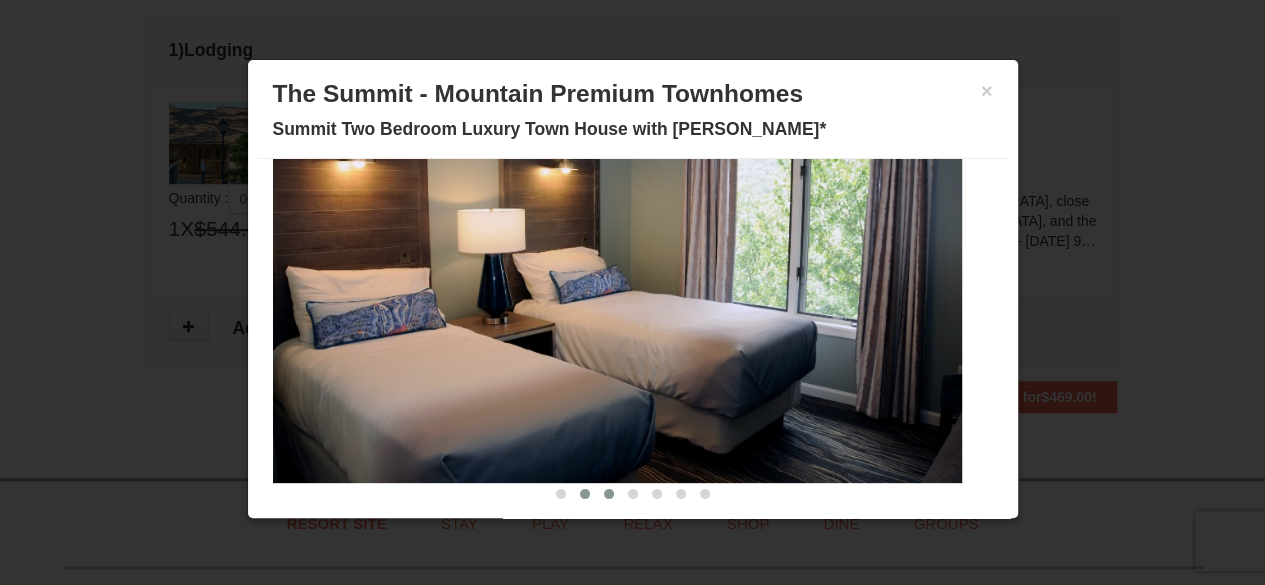 click at bounding box center [609, 494] 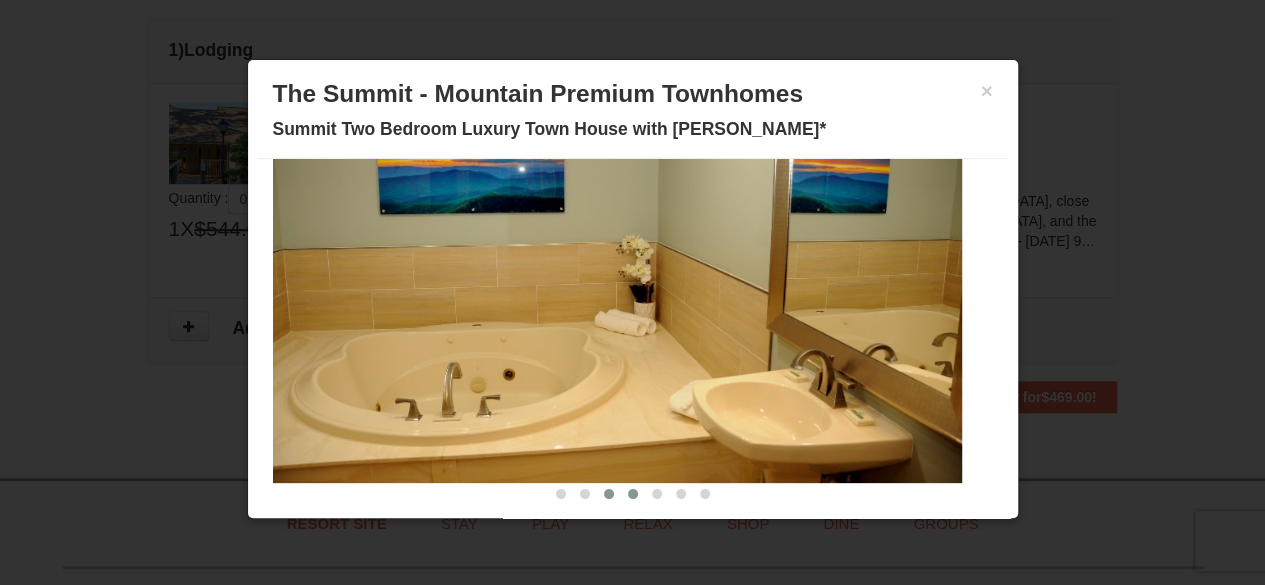 click at bounding box center [633, 494] 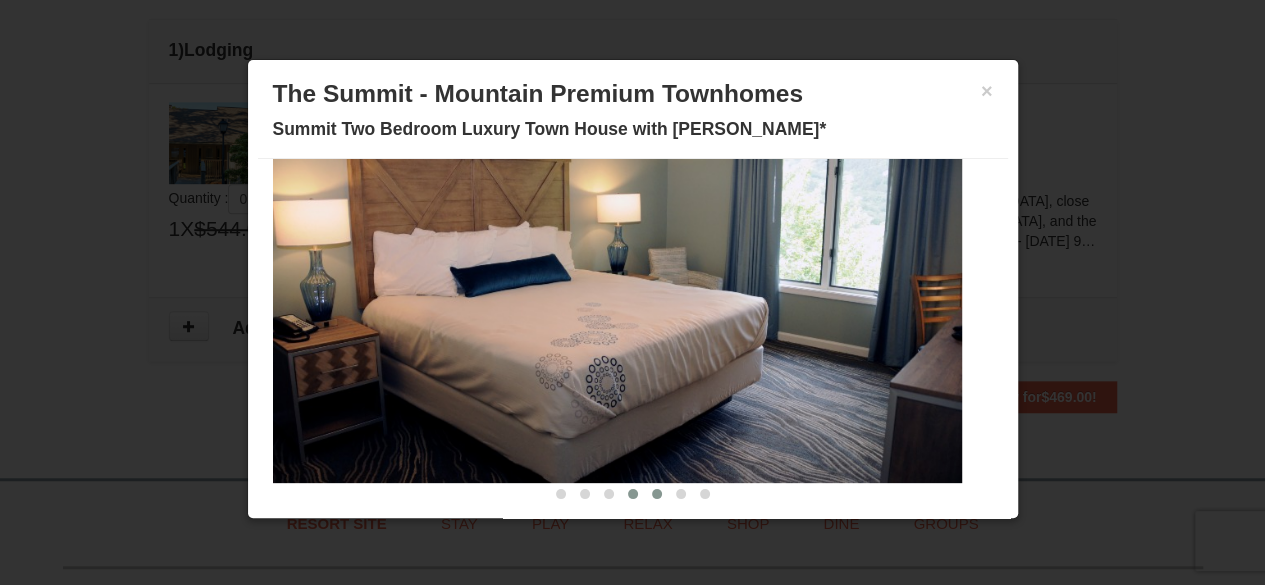 click at bounding box center (657, 494) 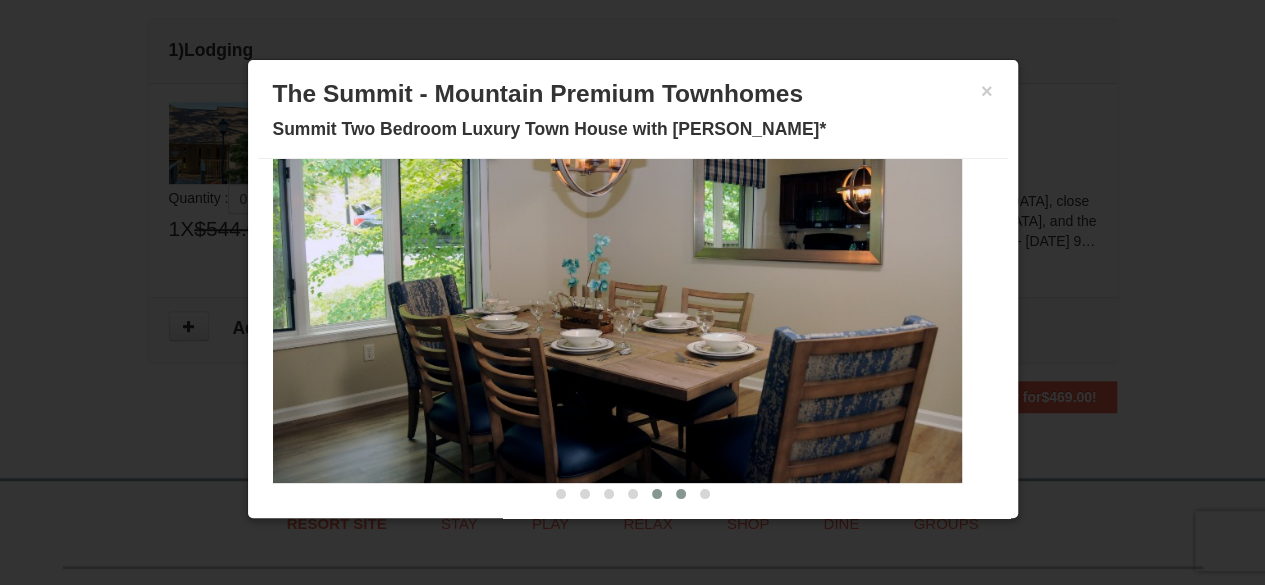 click at bounding box center [681, 494] 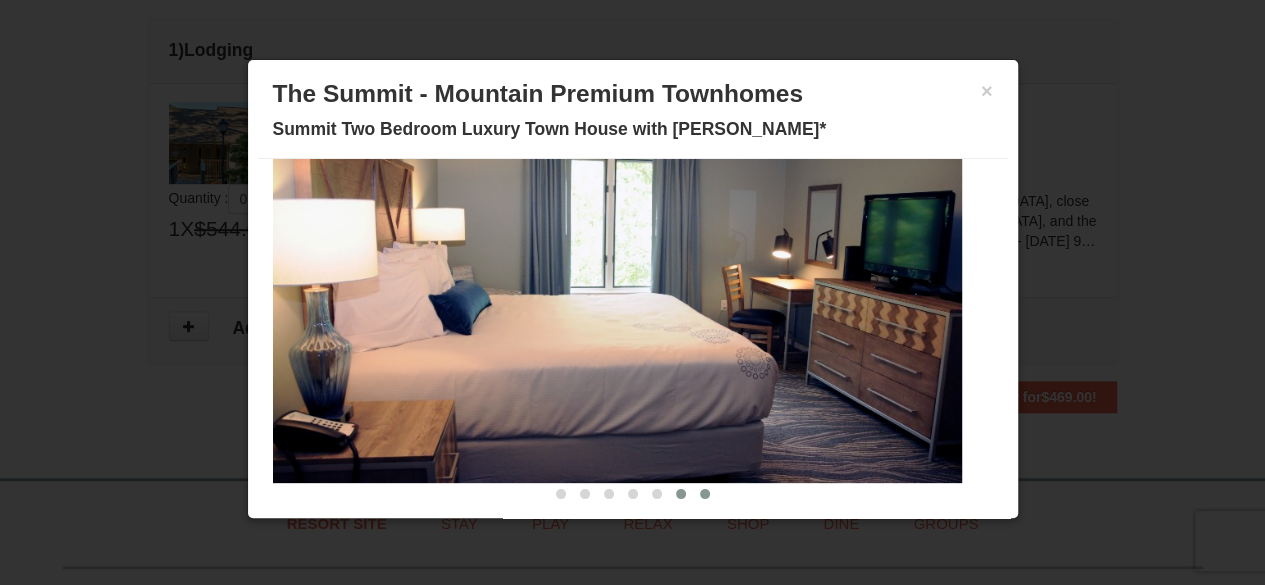 click at bounding box center (705, 494) 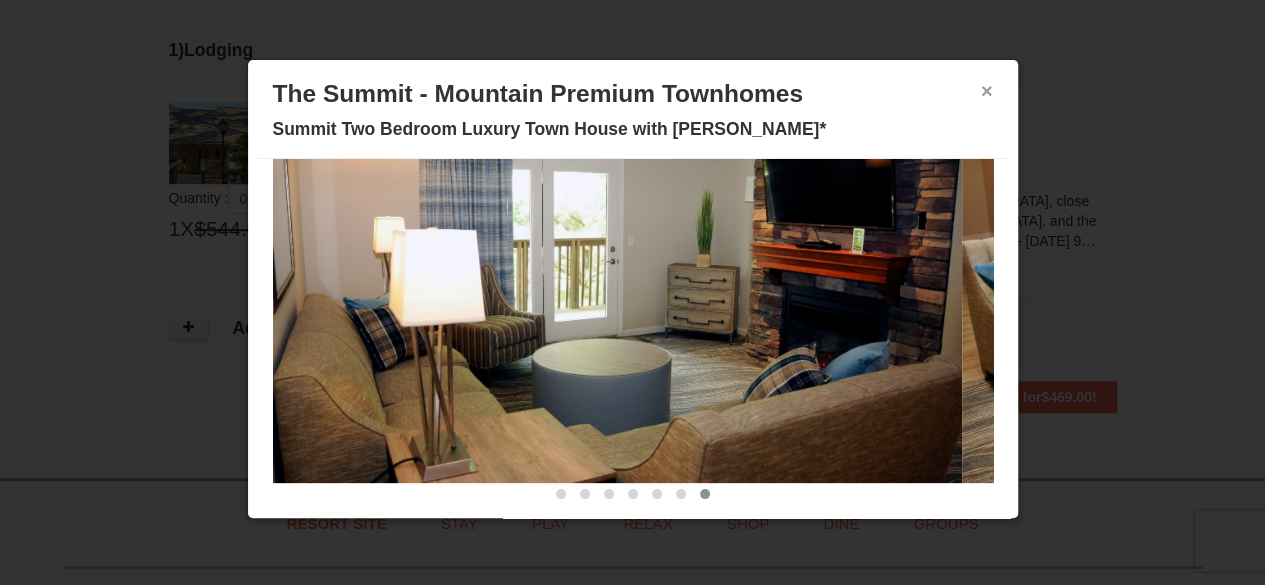 click on "×" at bounding box center [987, 91] 